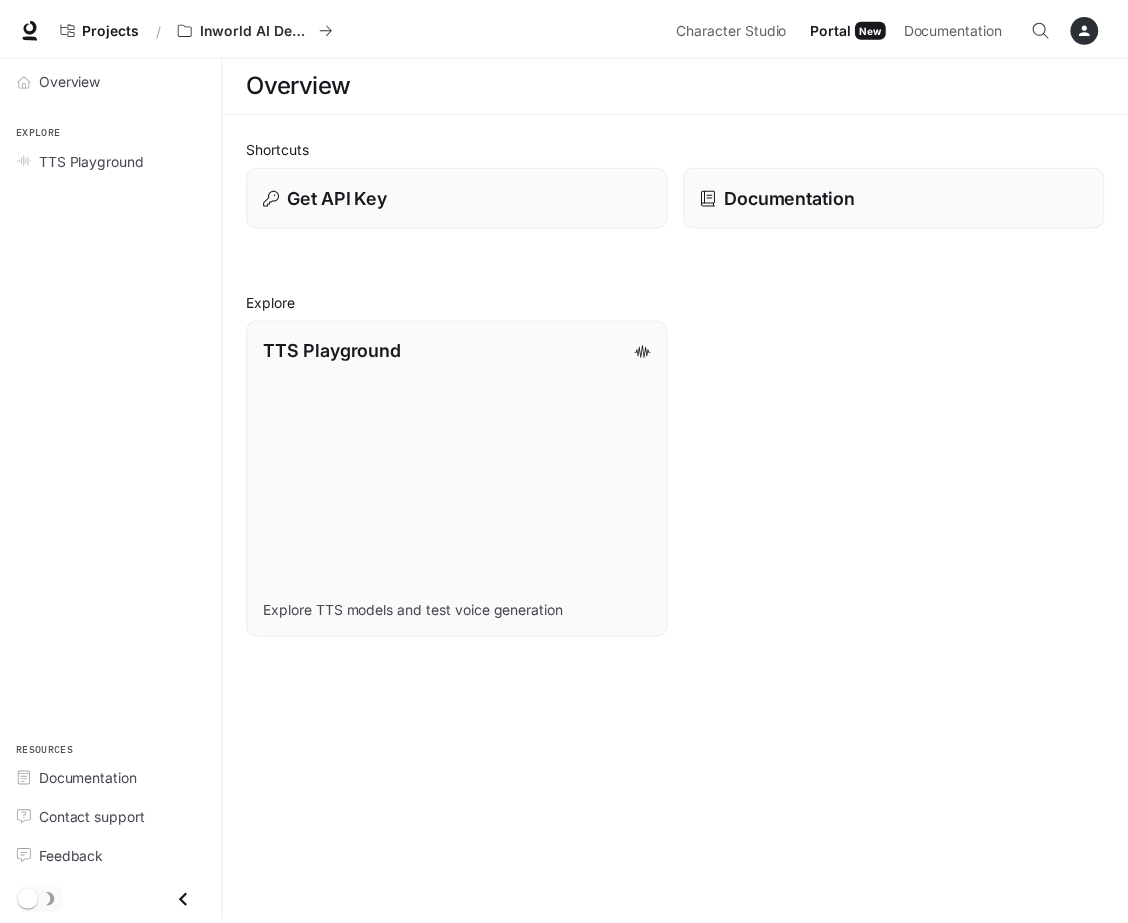 scroll, scrollTop: 0, scrollLeft: 0, axis: both 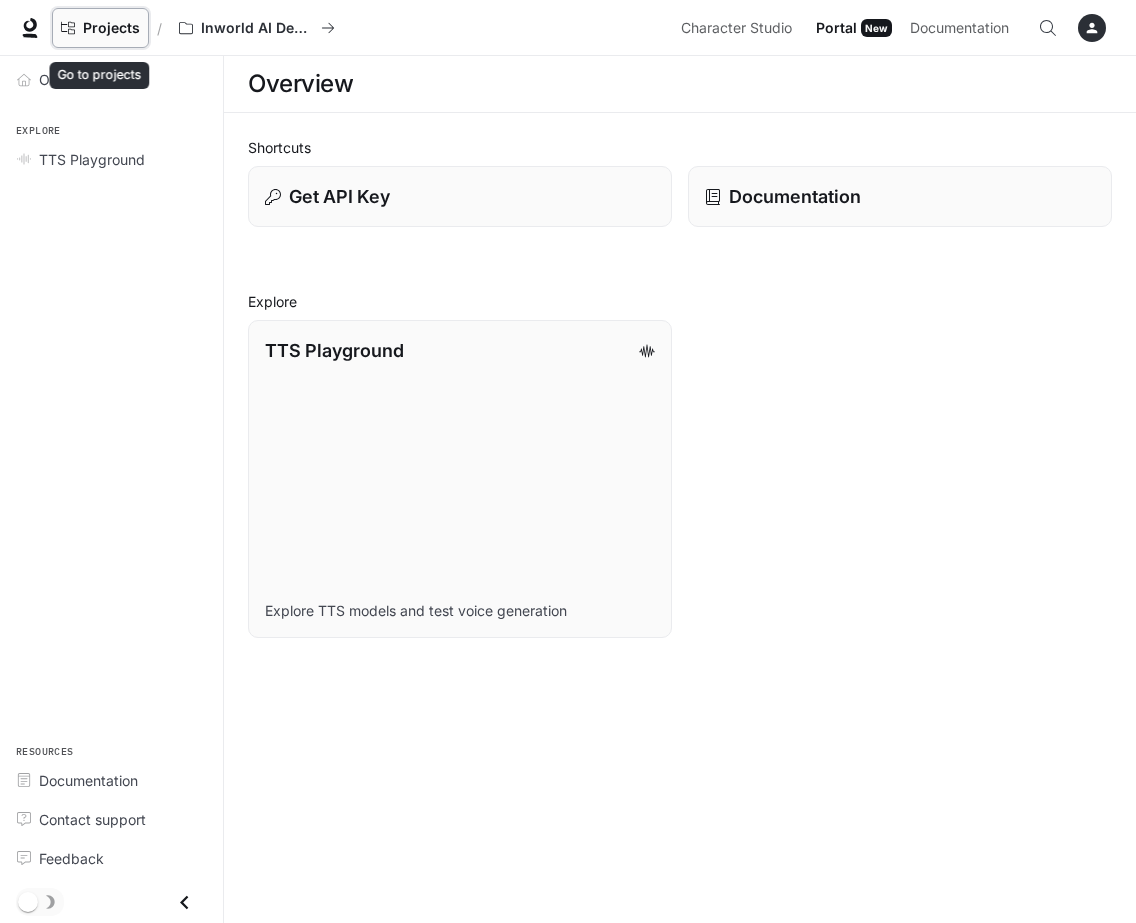 click on "Projects" at bounding box center (111, 28) 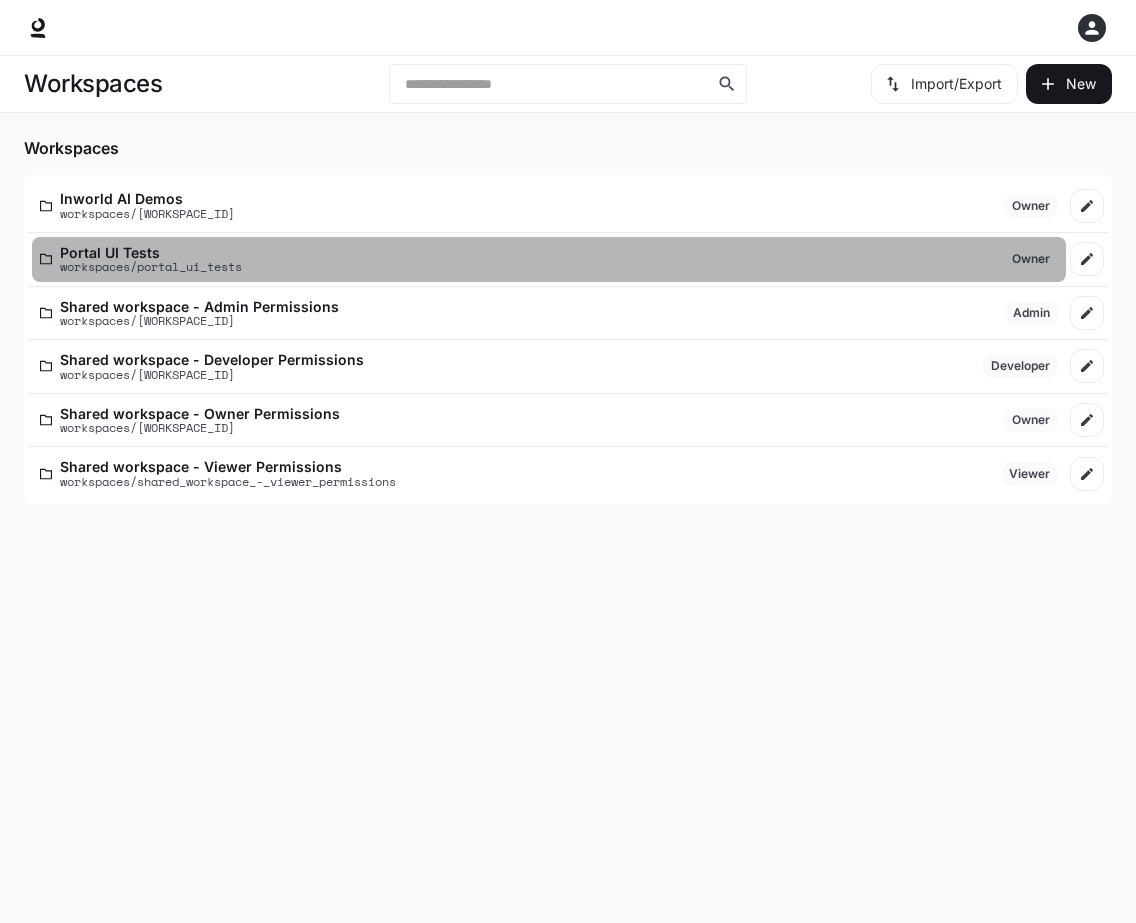 click on "workspaces/portal_ui_tests" at bounding box center (151, 266) 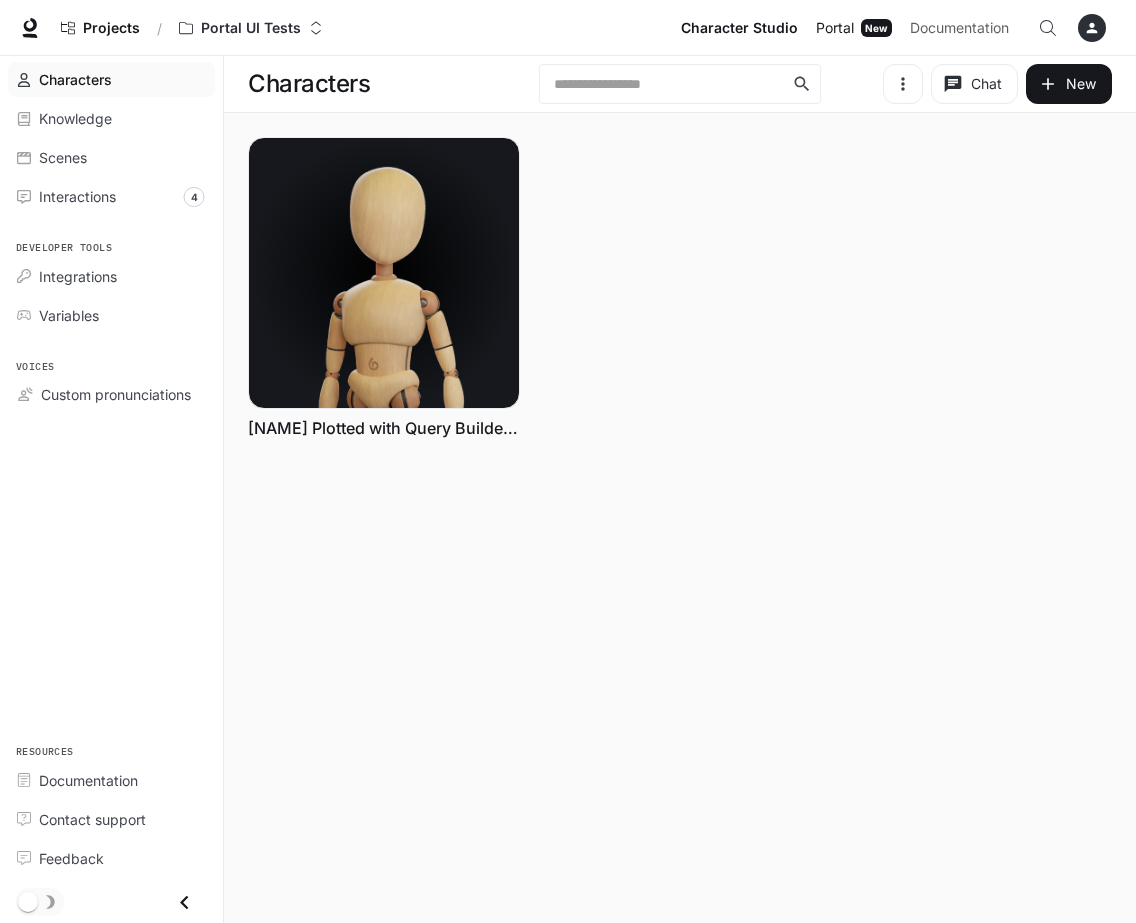click on "Portal" at bounding box center [835, 28] 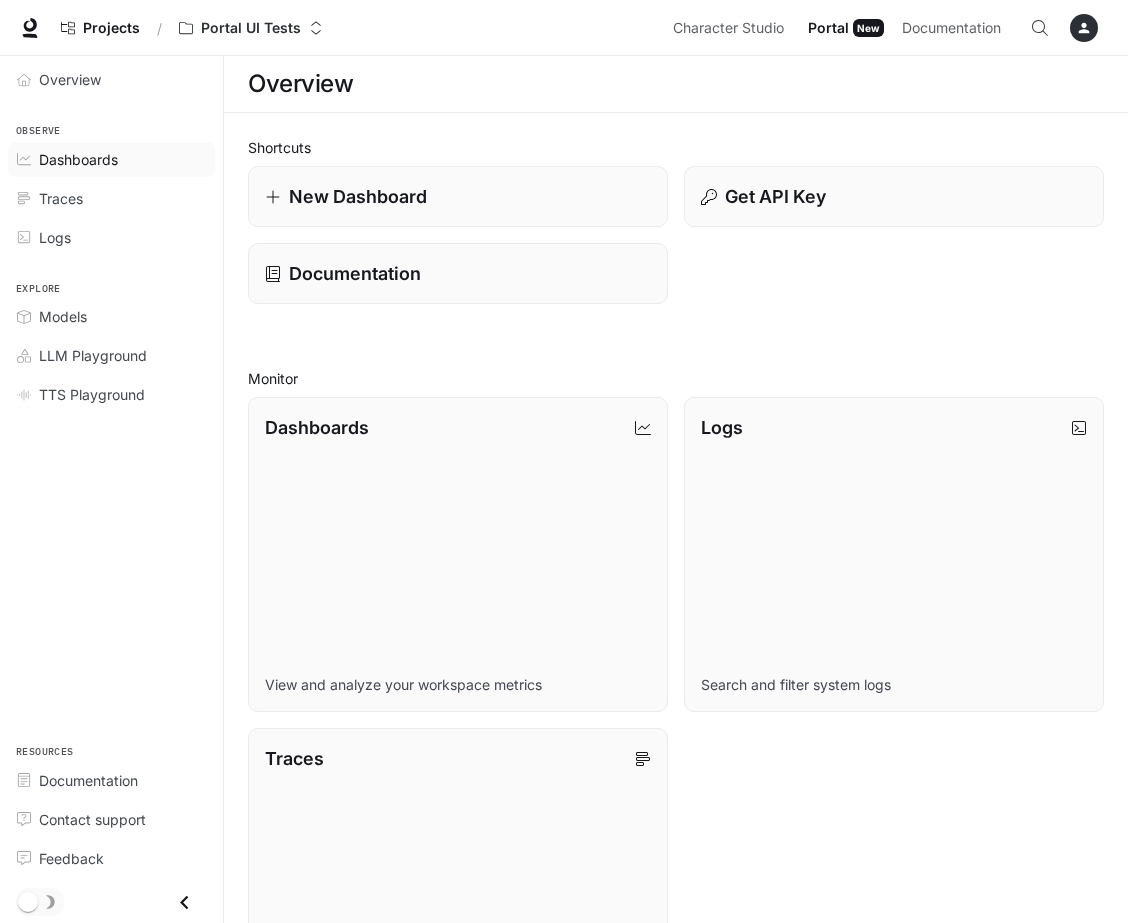 click on "Dashboards" at bounding box center (111, 159) 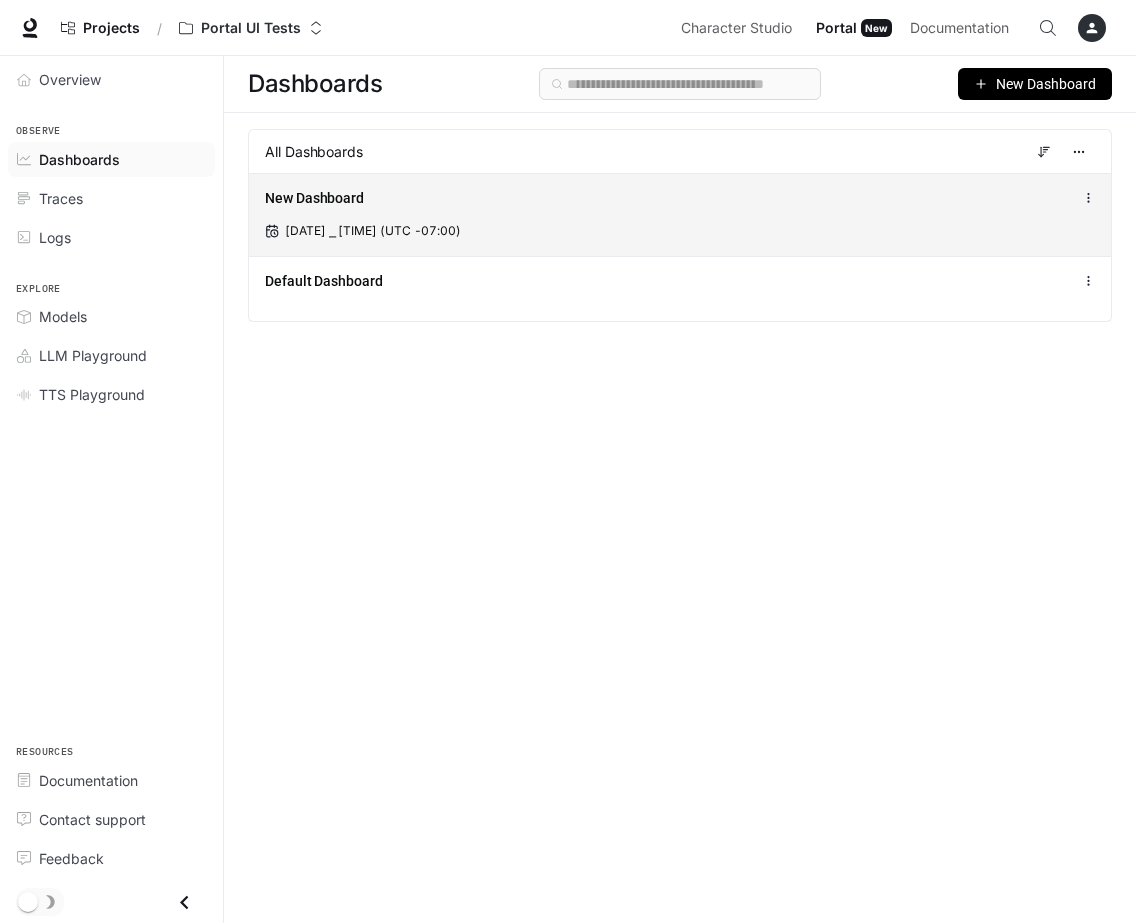 click on "New Dashboard [DATE] [TIME] (UTC -07:00)" at bounding box center [680, 214] 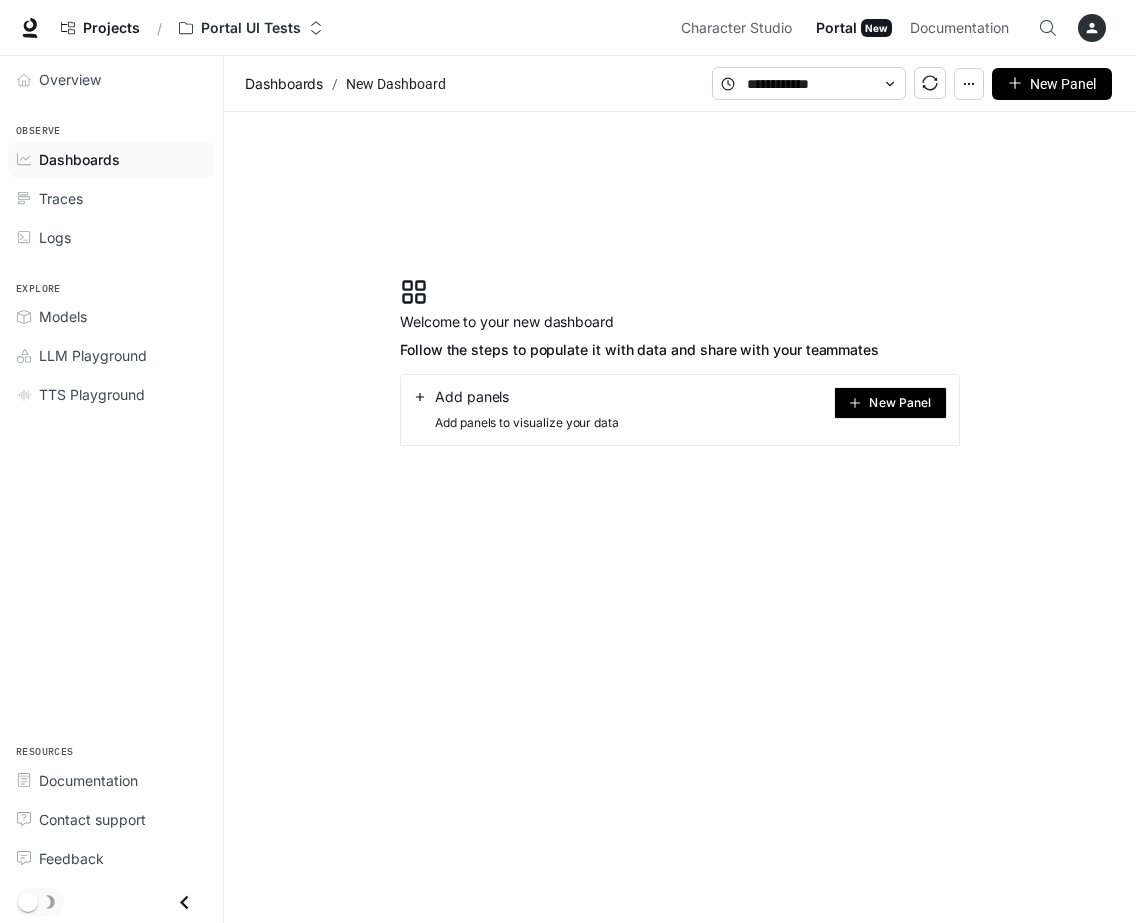 click on "New Panel" at bounding box center (890, 403) 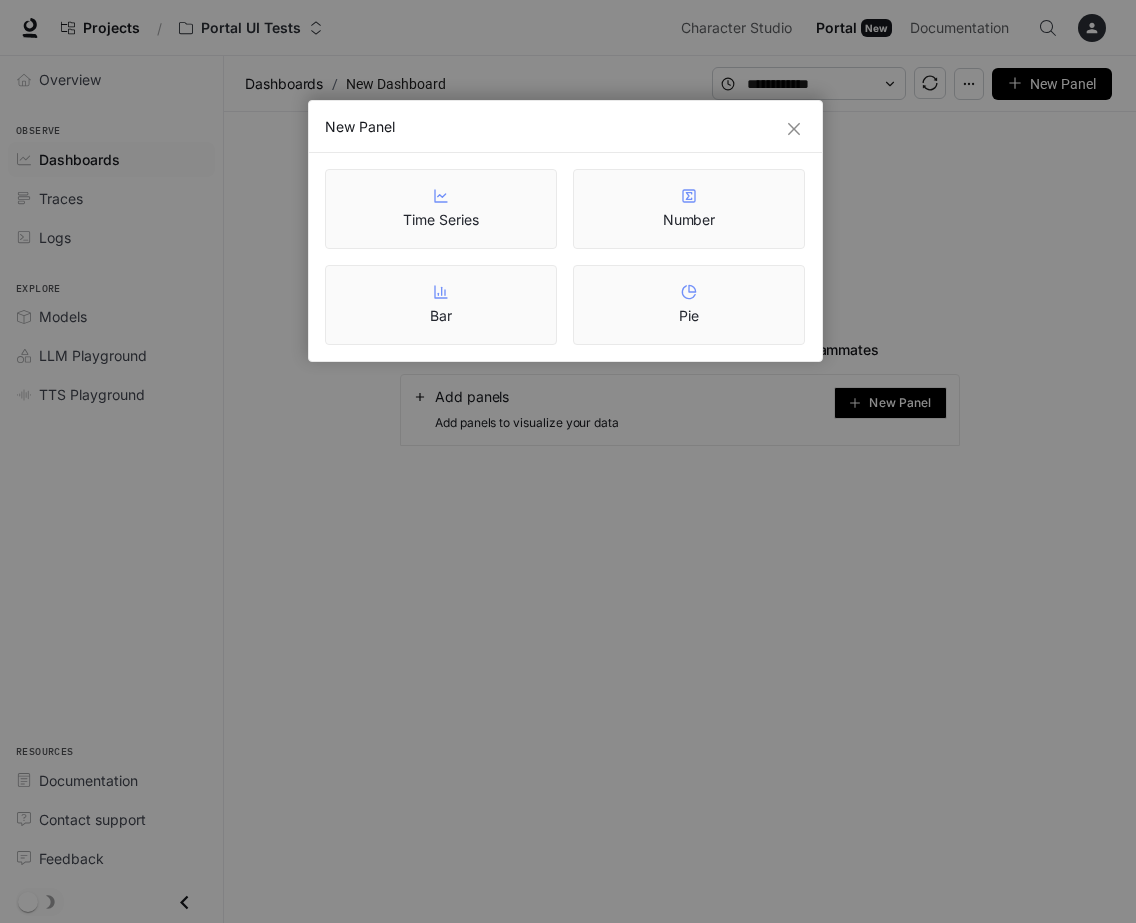 click on "Time Series" at bounding box center (441, 209) 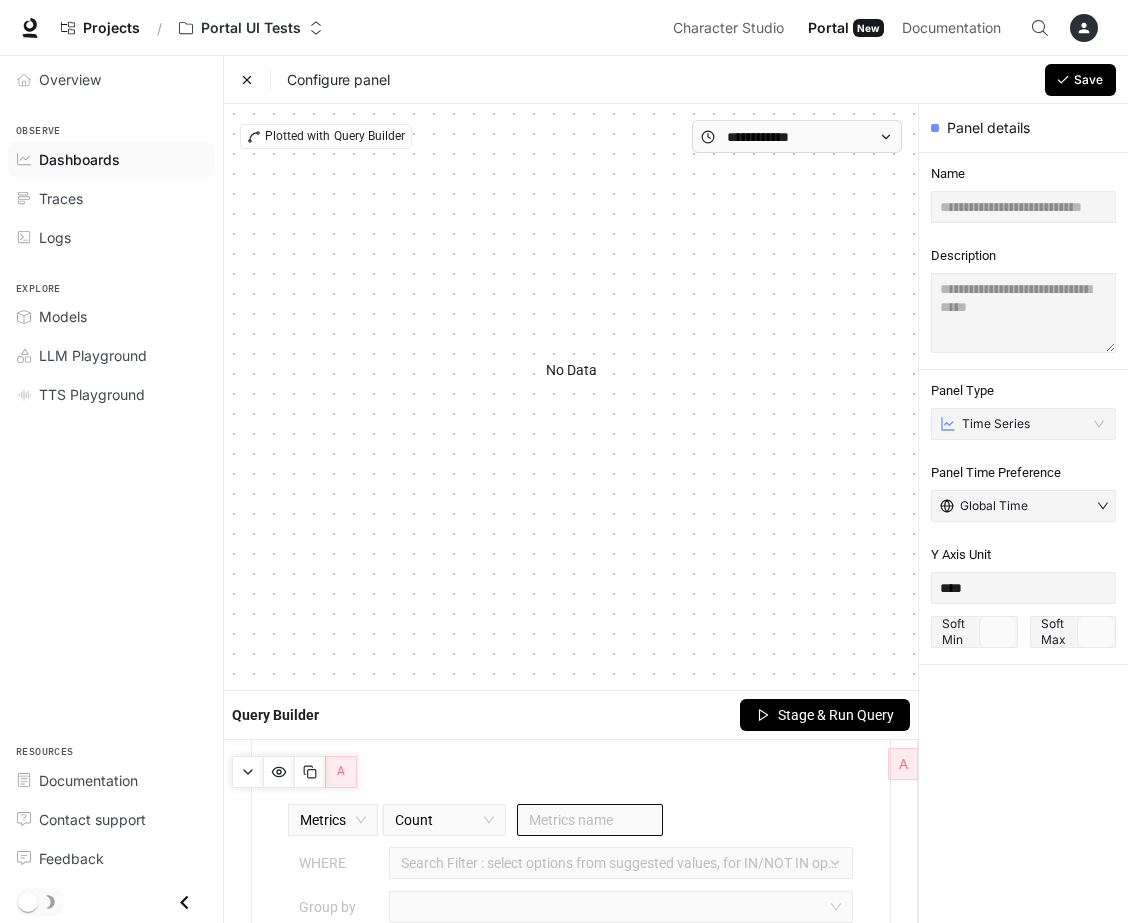 click at bounding box center (590, 820) 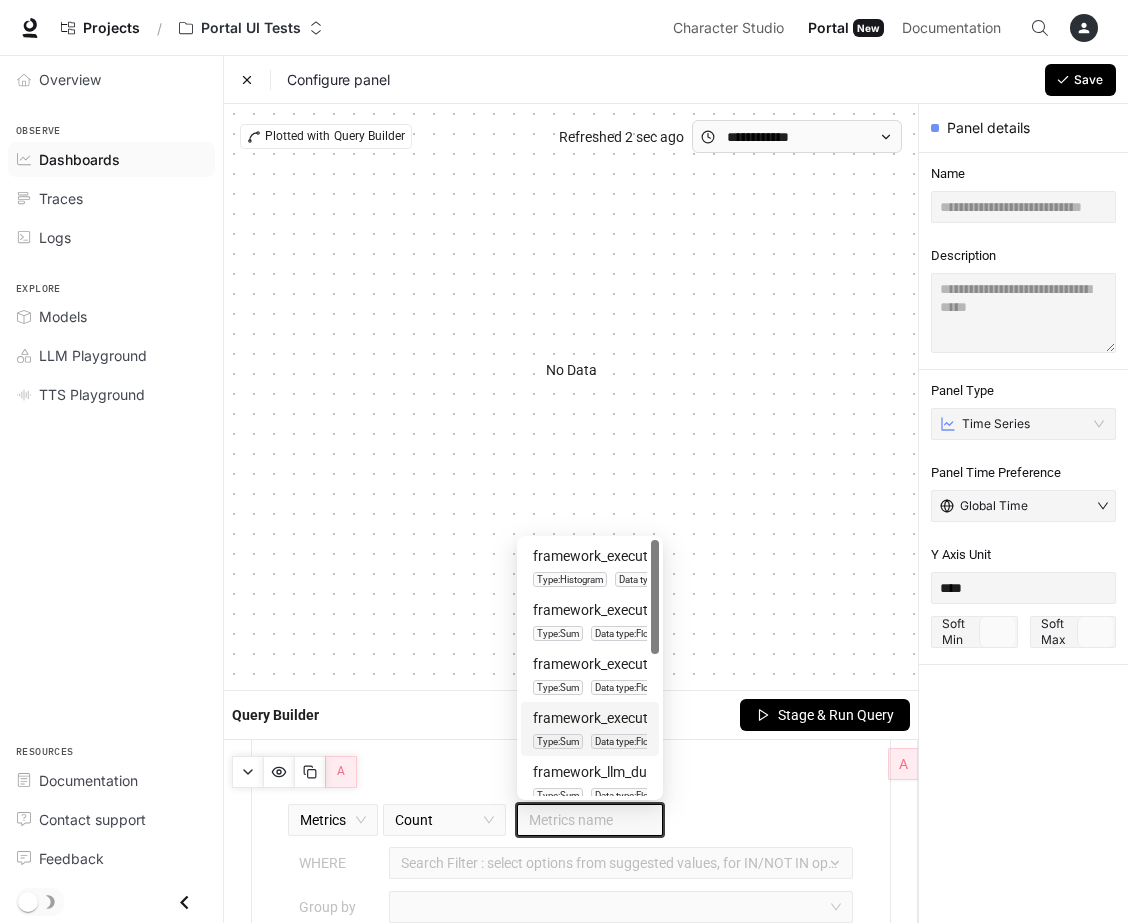 click on "framework_executions_total Type:  Sum Data type:  float64" at bounding box center [590, 729] 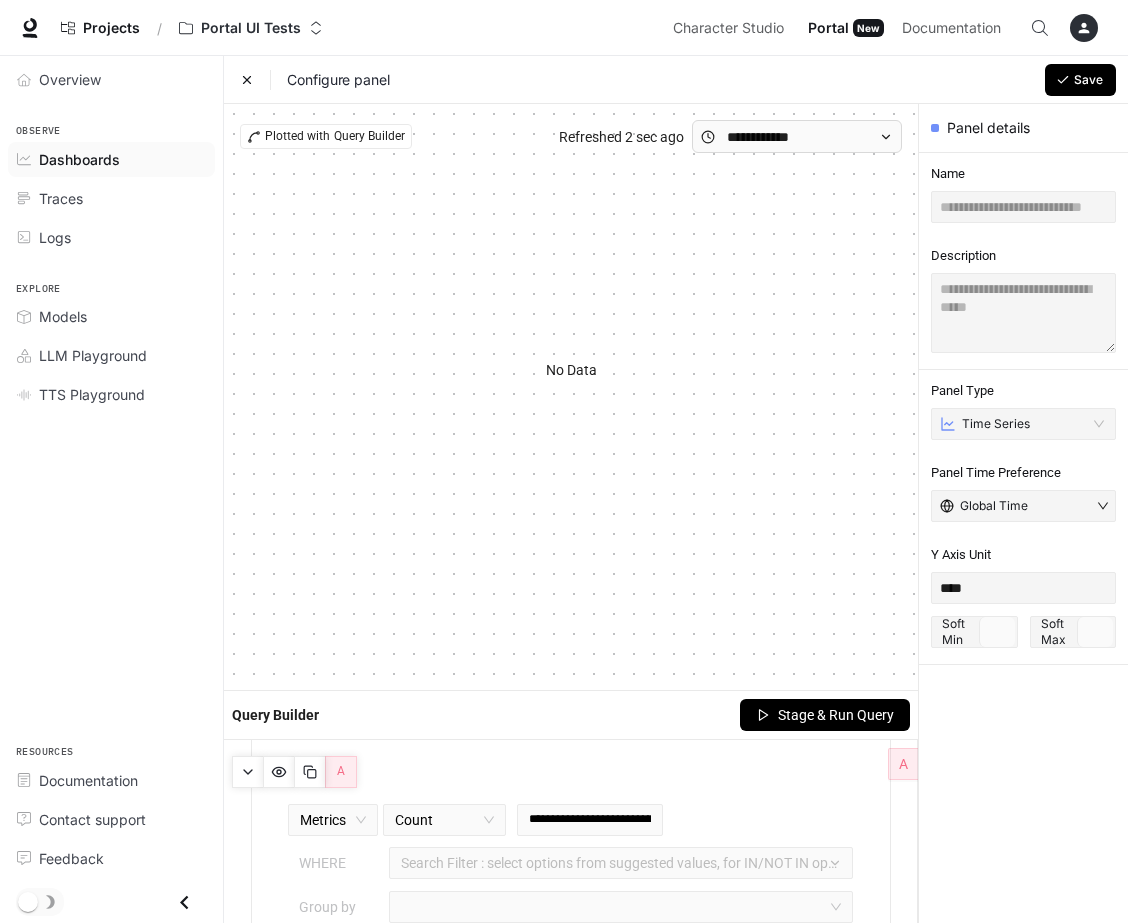 click on "Stage & Run Query" at bounding box center (836, 715) 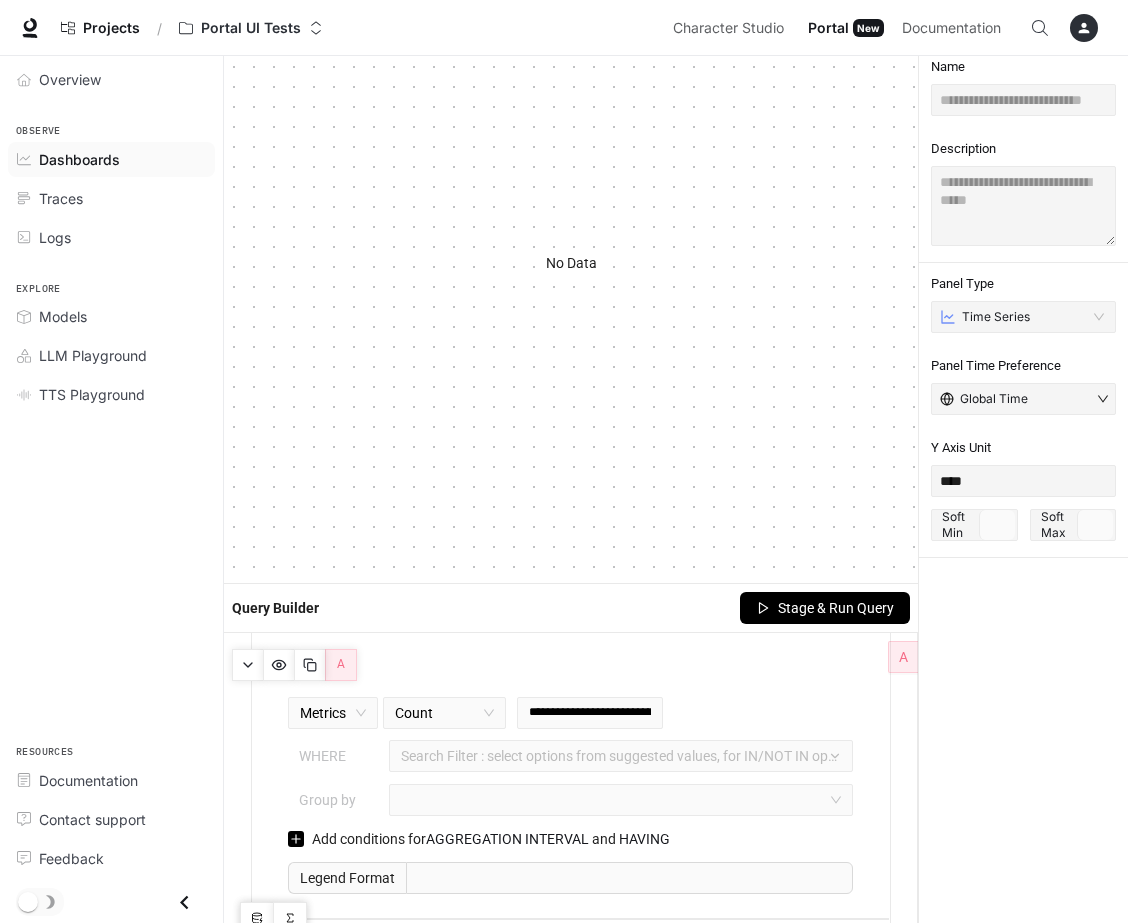 scroll, scrollTop: 129, scrollLeft: 0, axis: vertical 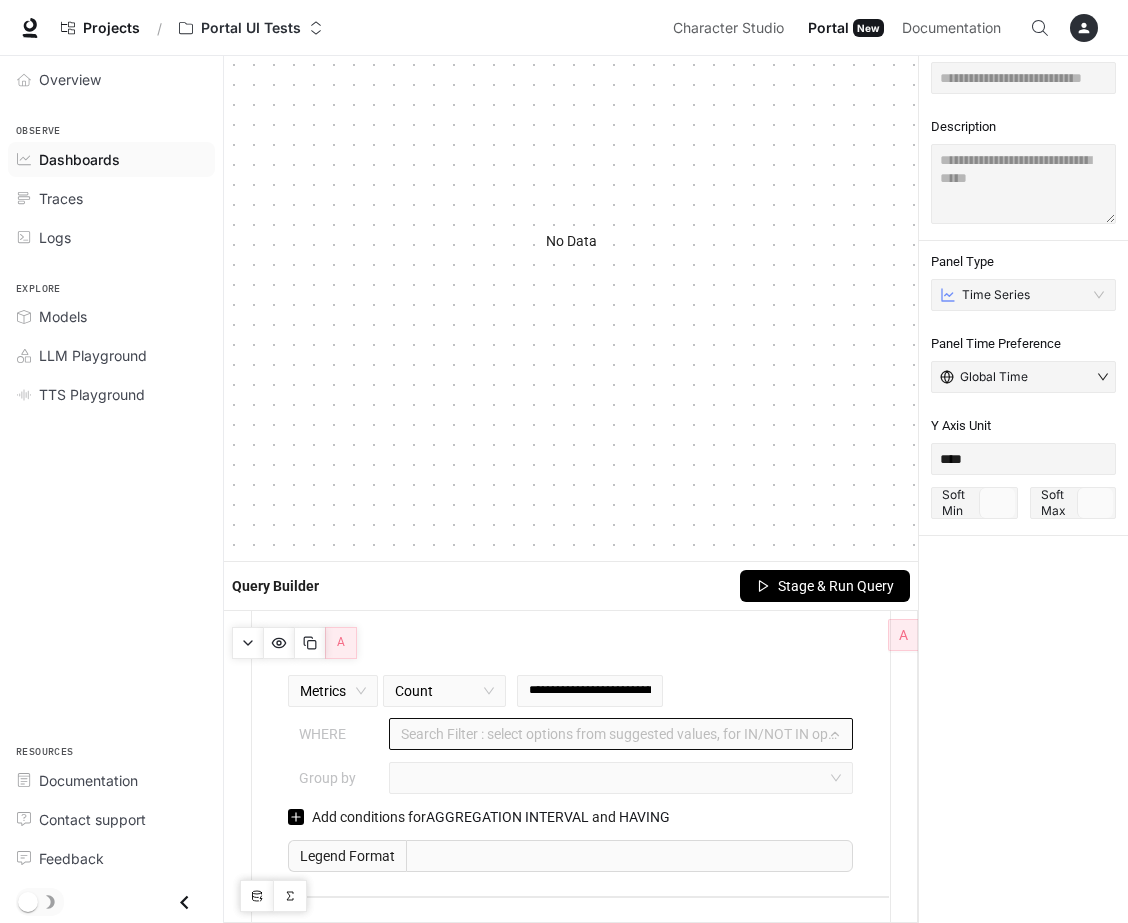 click at bounding box center [611, 733] 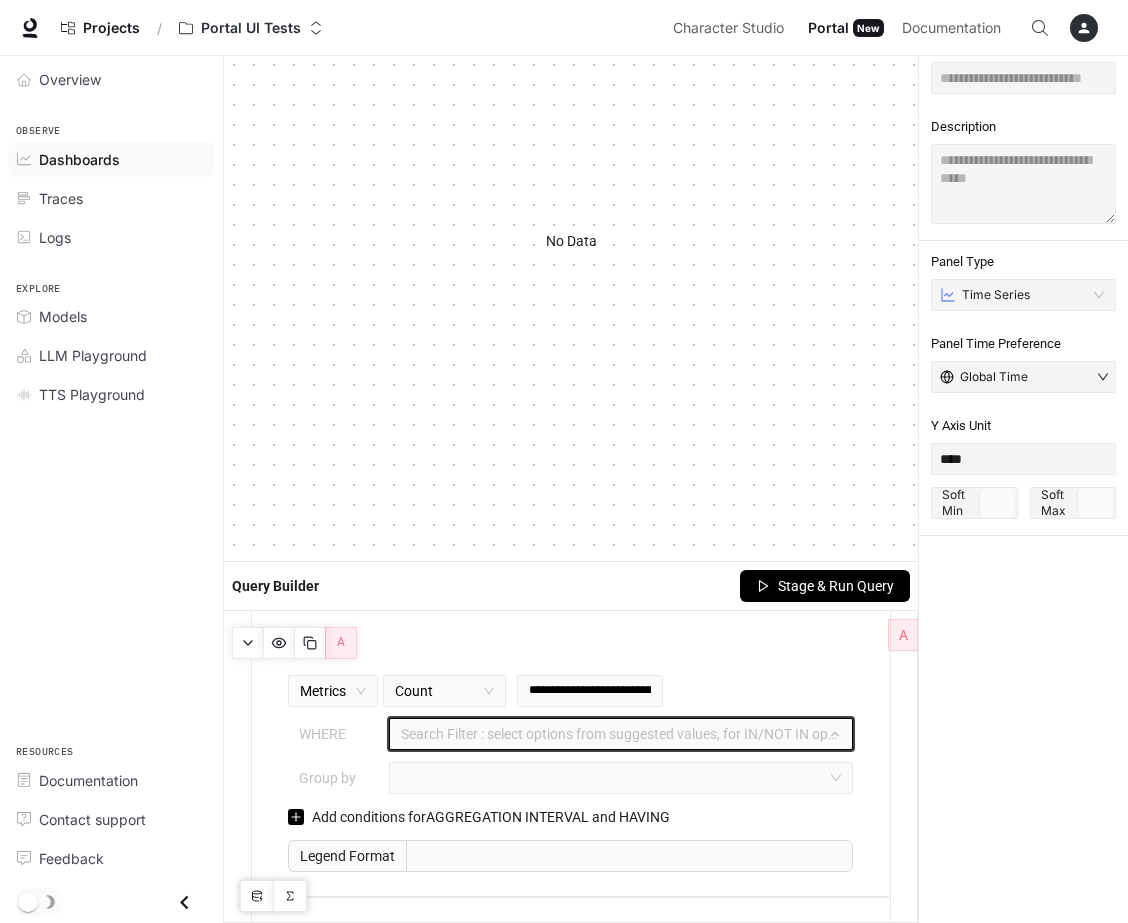 click at bounding box center (611, 733) 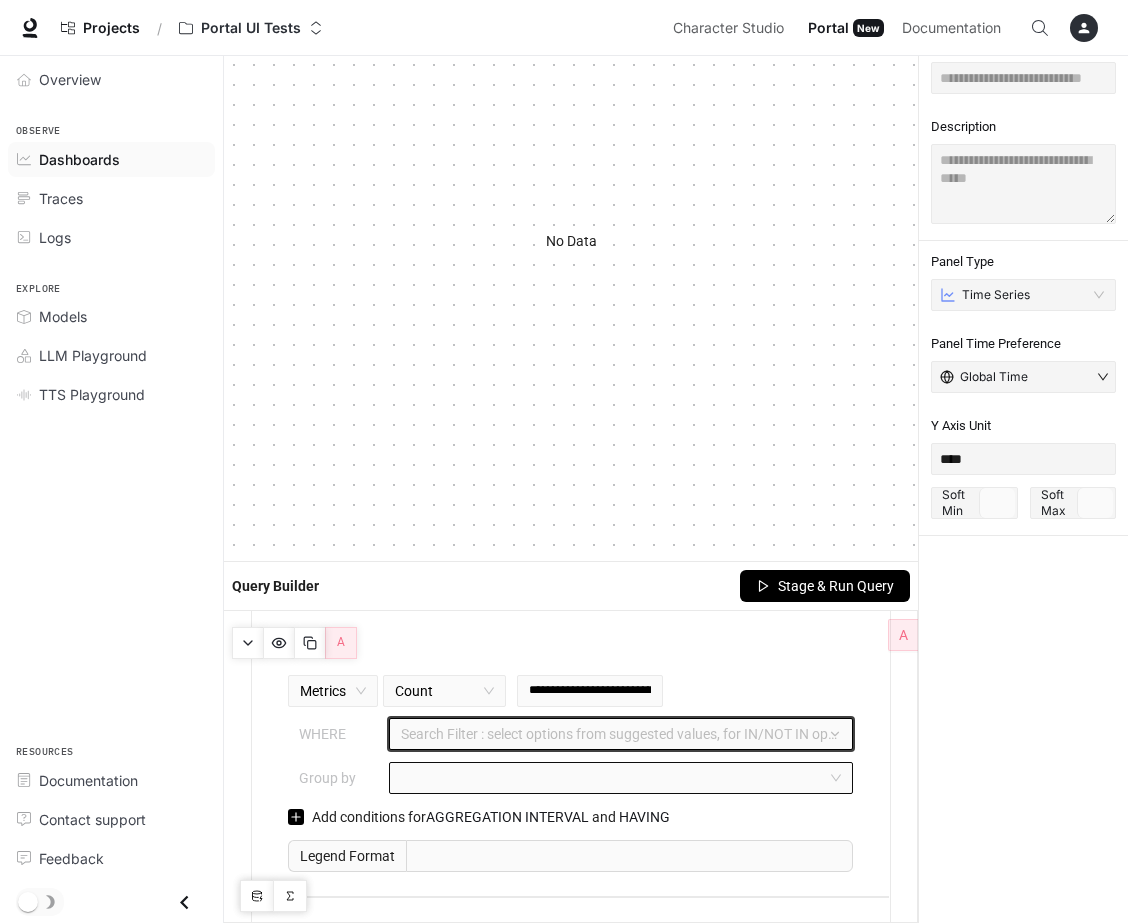 click at bounding box center [611, 777] 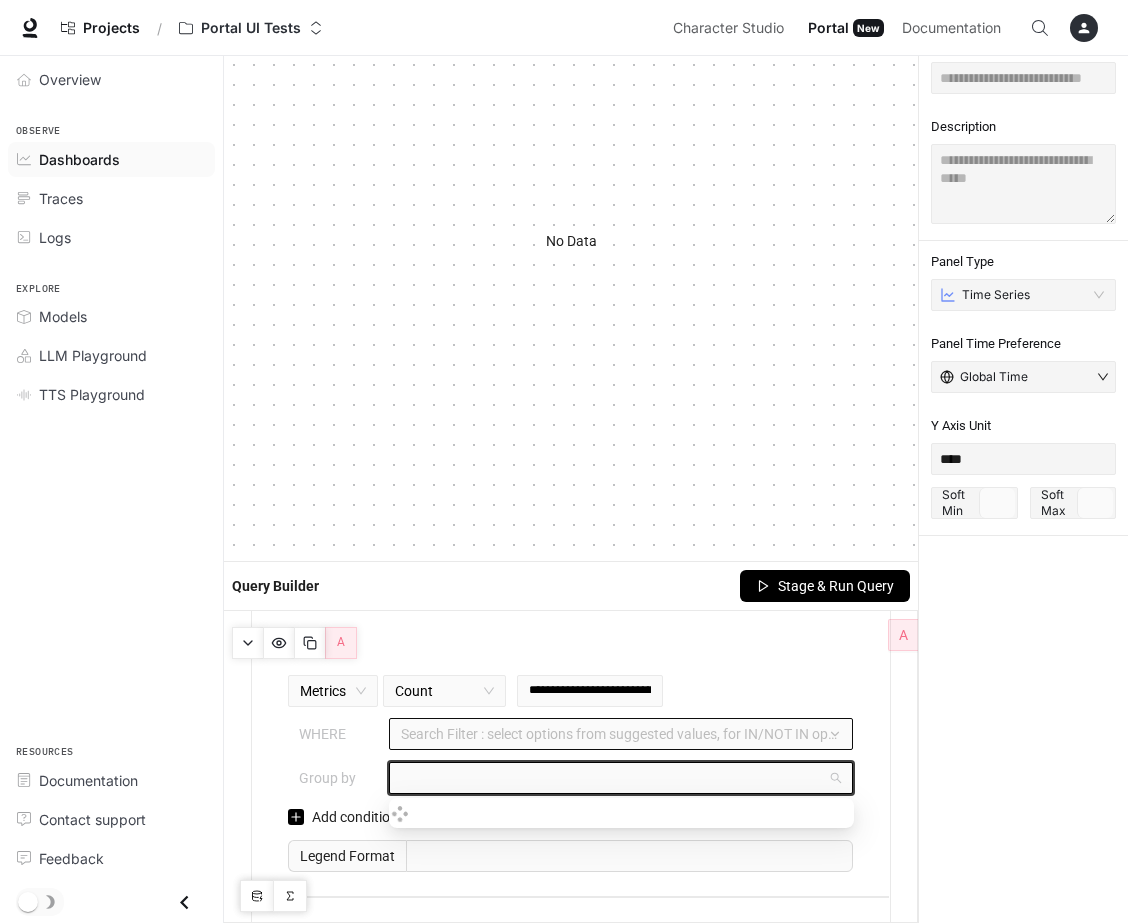 click on "Search Filter : select options from suggested values, for IN/NOT IN operators - press "Enter" after selecting options" at bounding box center (621, 734) 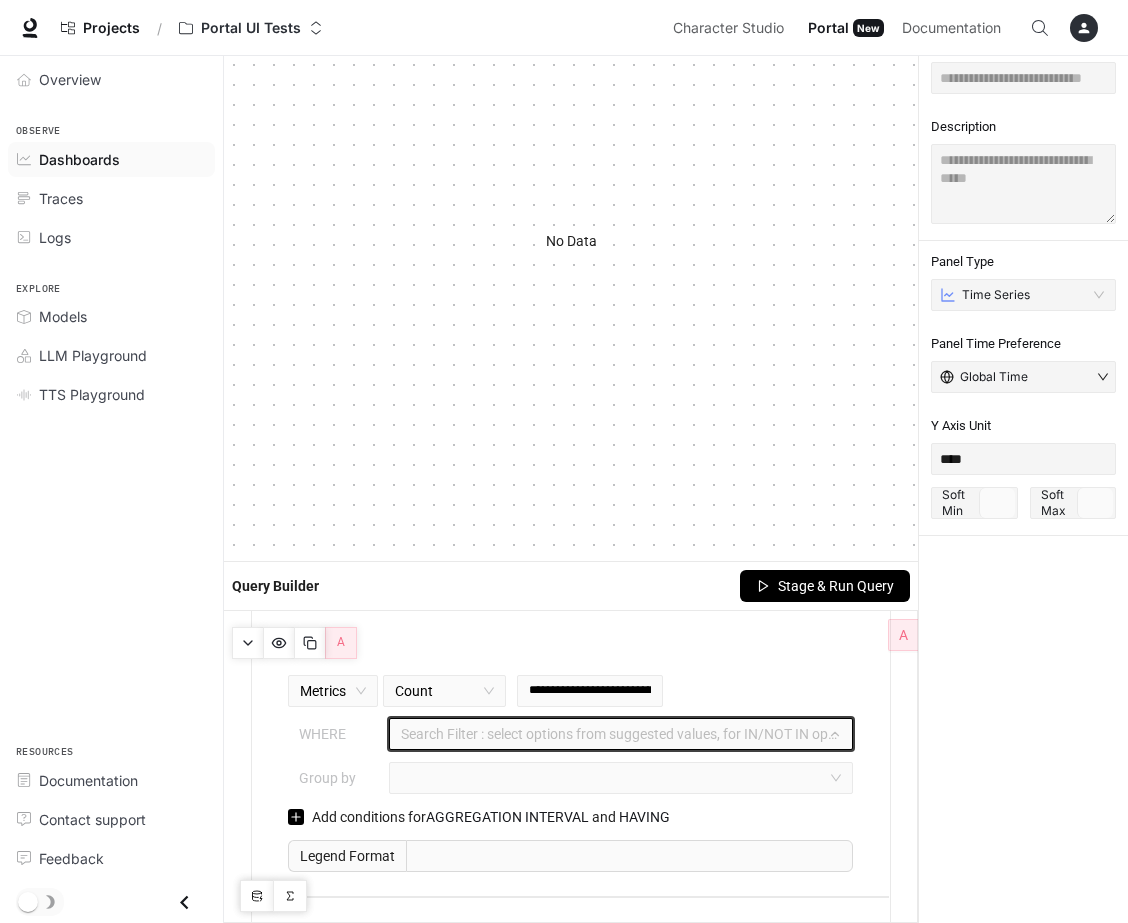 click on "Search Filter : select options from suggested values, for IN/NOT IN operators - press "Enter" after selecting options" at bounding box center [621, 734] 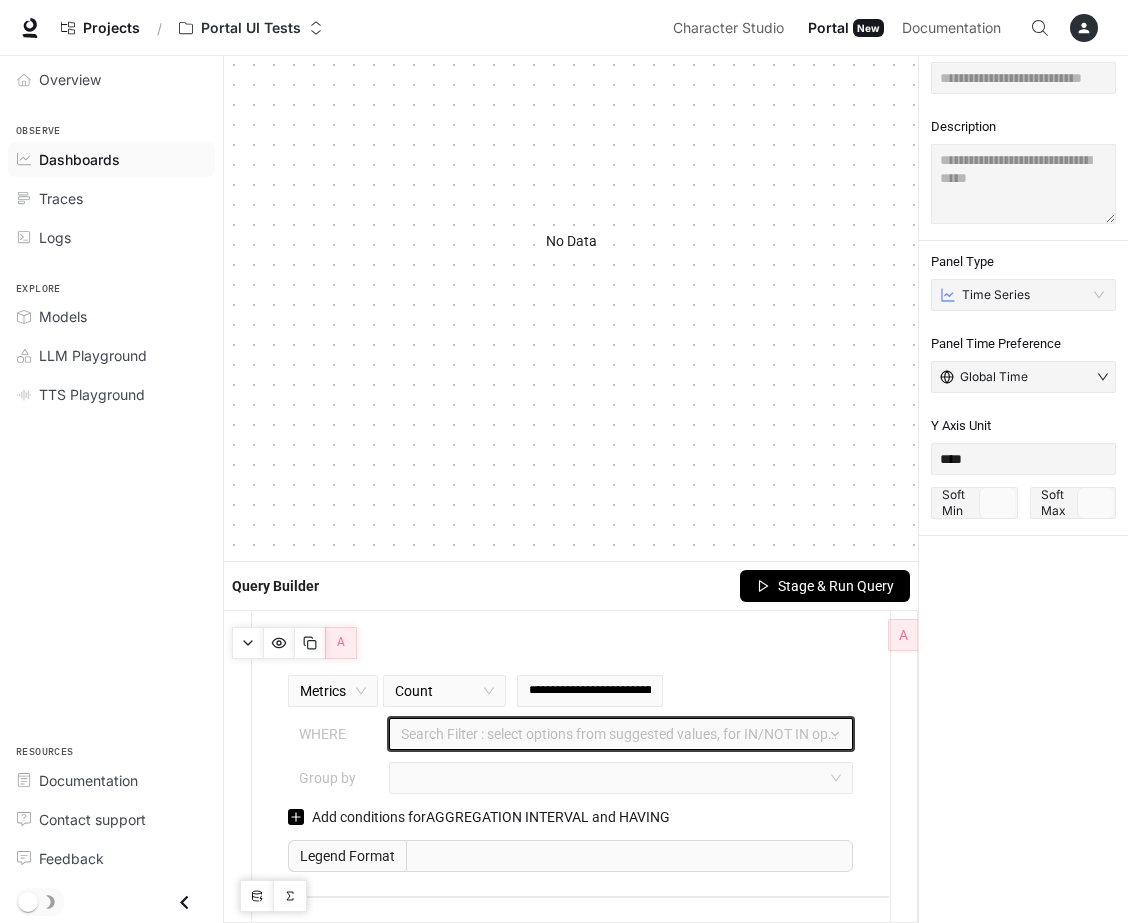 click at bounding box center (611, 733) 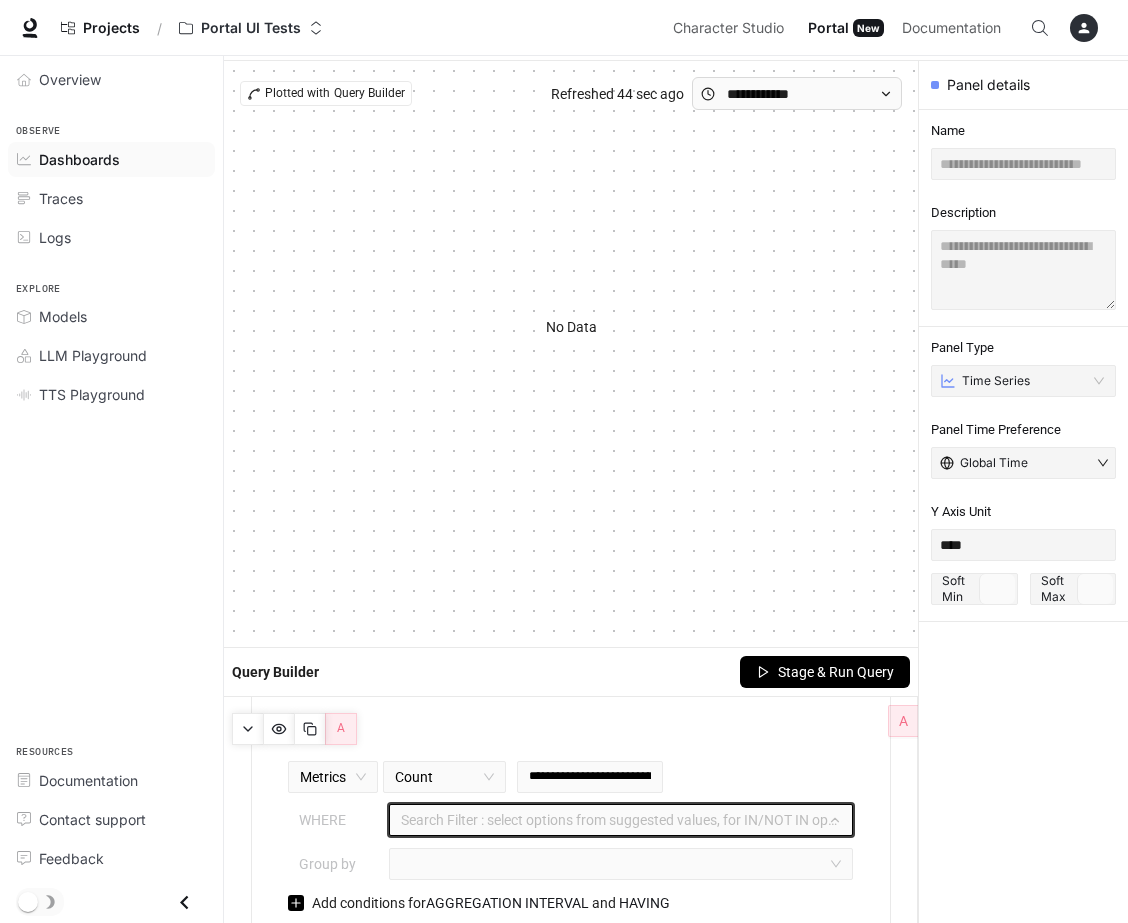 scroll, scrollTop: 0, scrollLeft: 0, axis: both 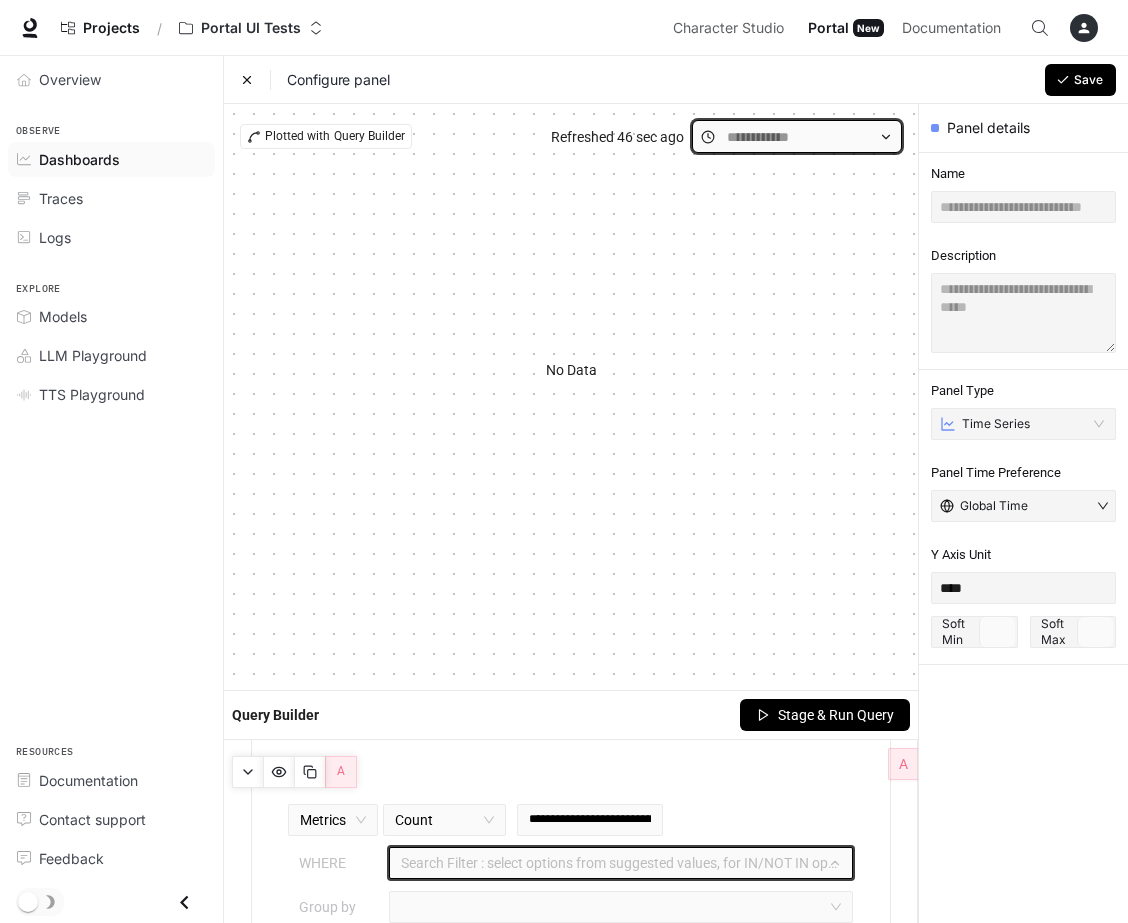 click at bounding box center [797, 137] 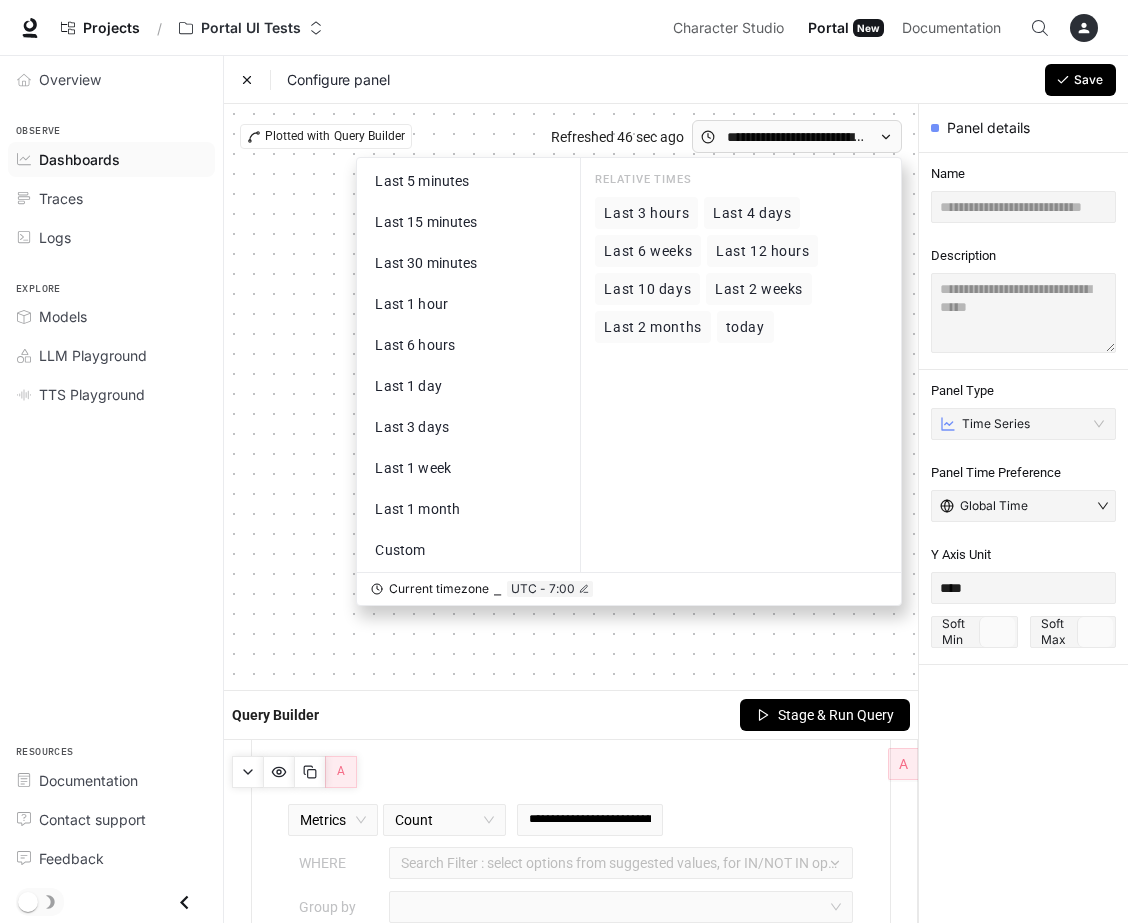 click on "Last 10 days" at bounding box center (647, 289) 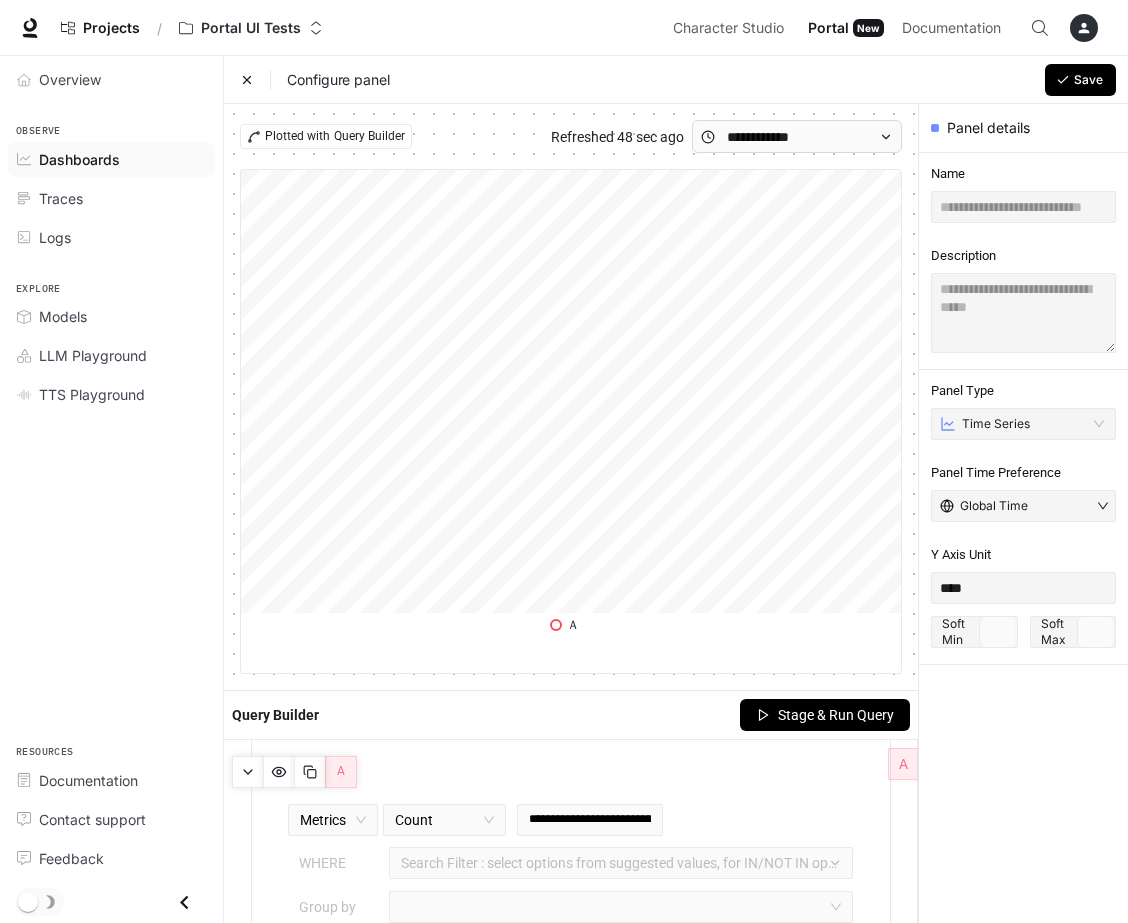 click on "Stage & Run Query" at bounding box center [836, 715] 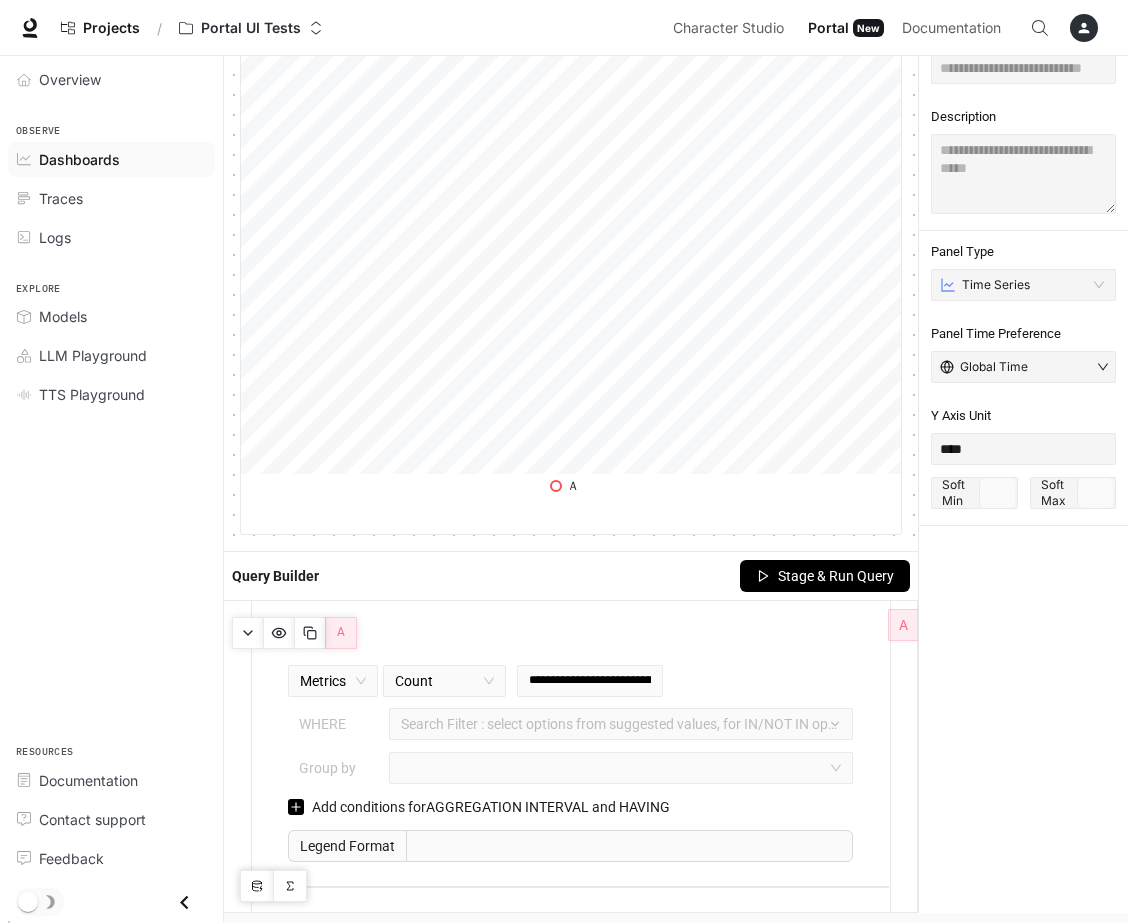 scroll, scrollTop: 129, scrollLeft: 0, axis: vertical 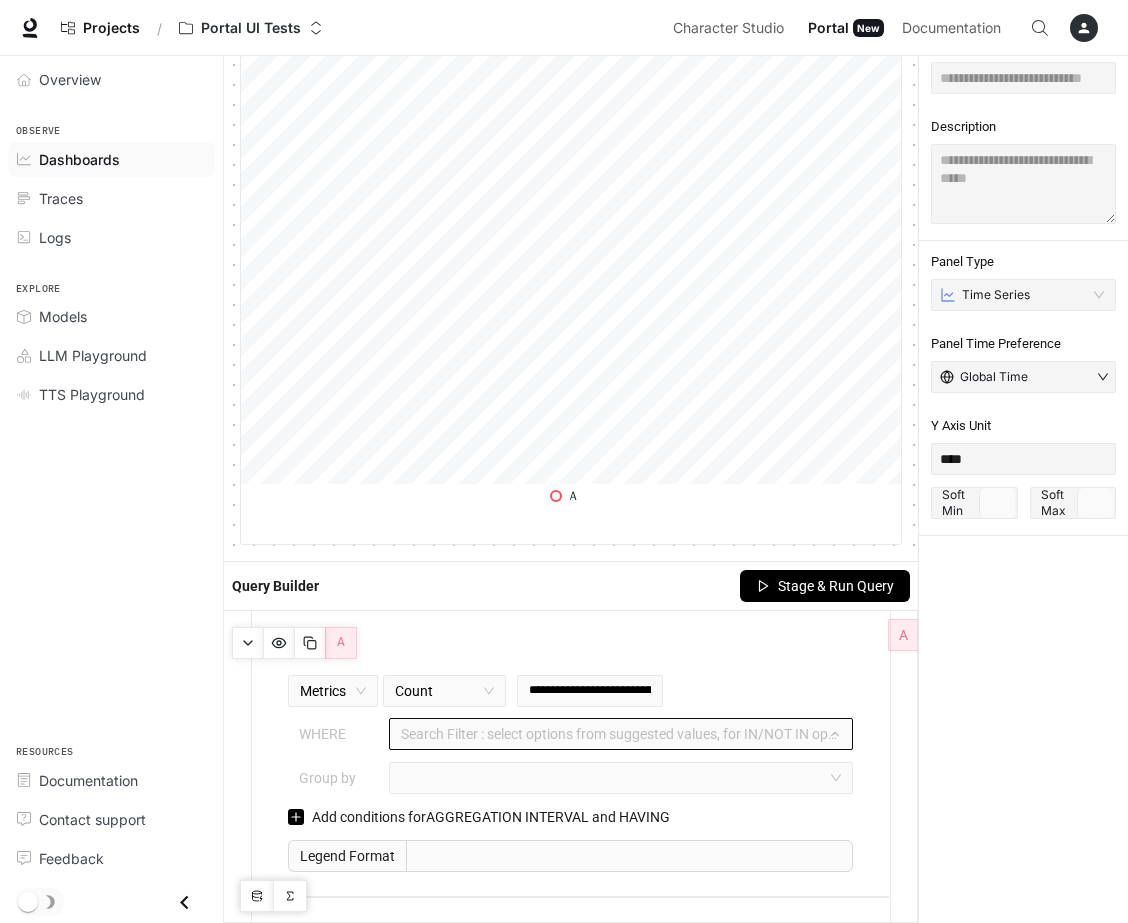click at bounding box center (611, 733) 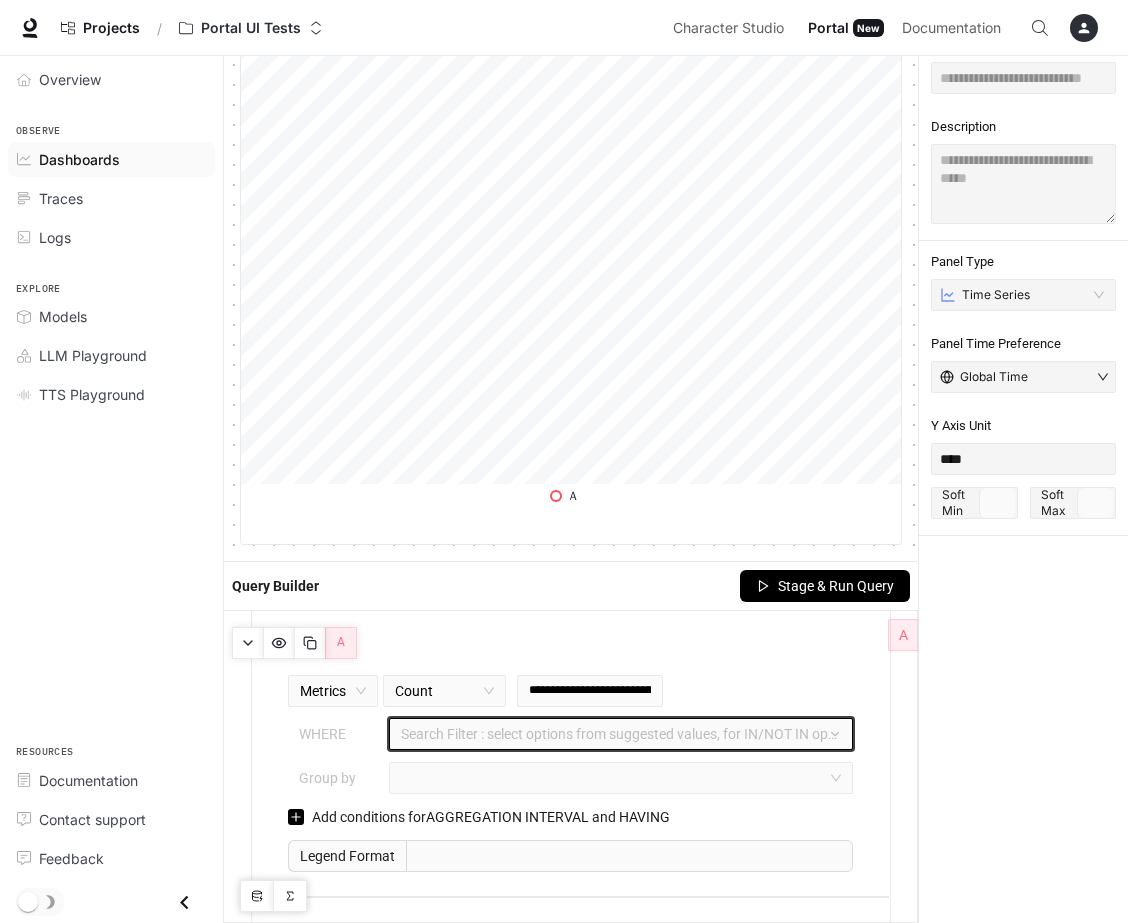 click at bounding box center [611, 733] 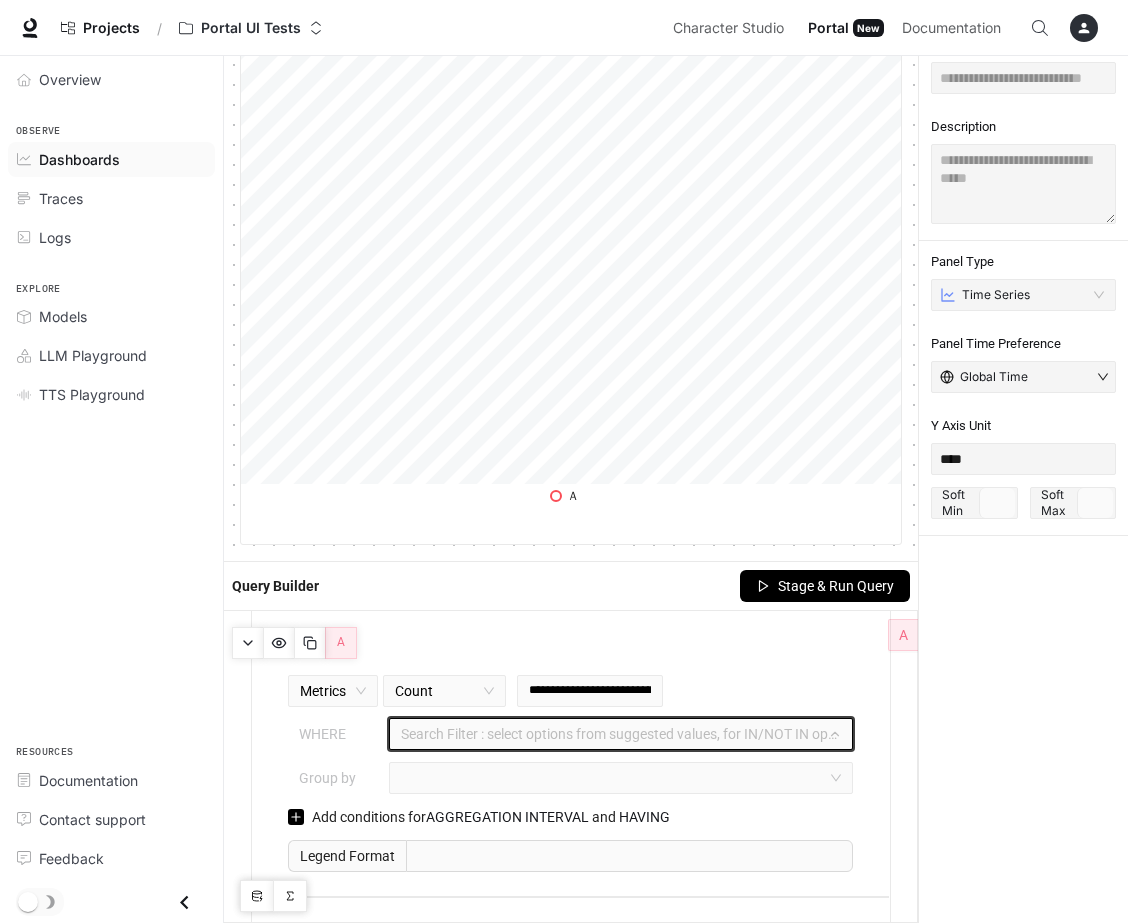 click on "A" at bounding box center (571, 643) 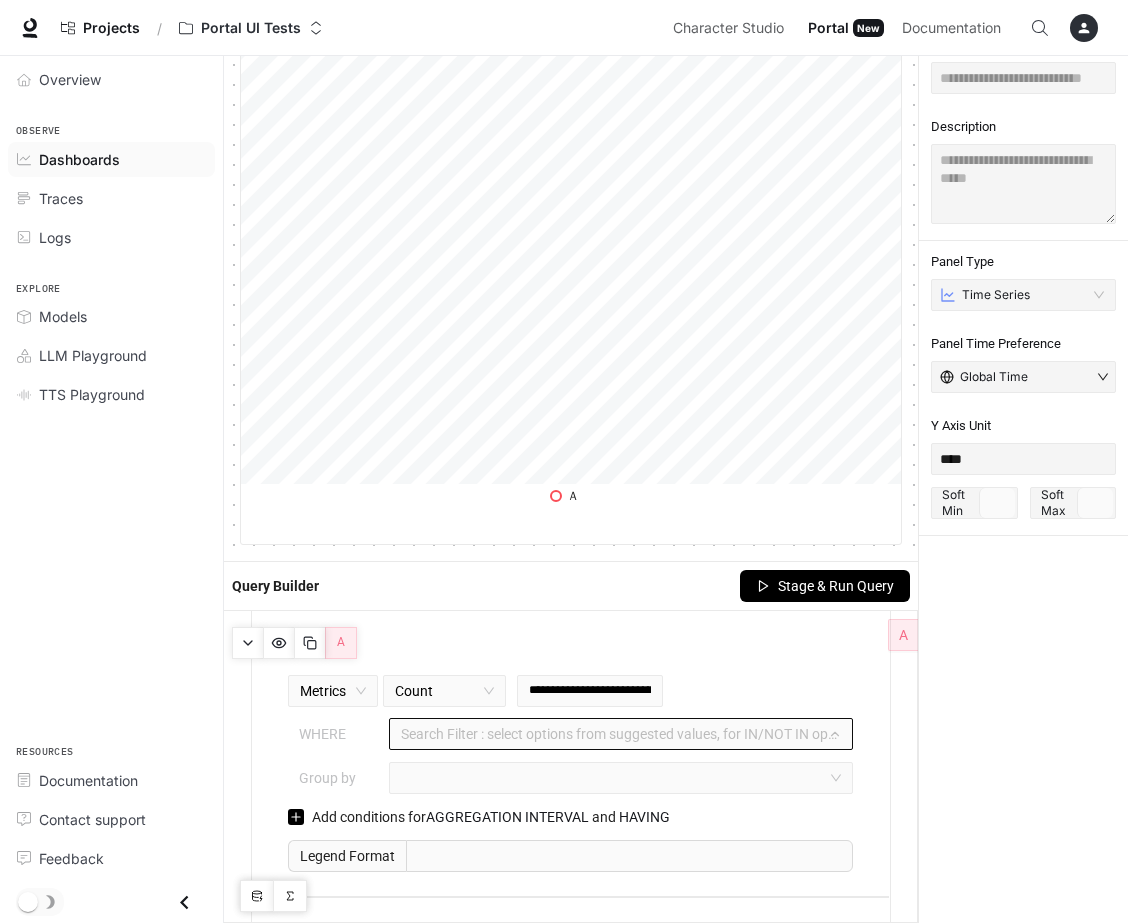 click on "Search Filter : select options from suggested values, for IN/NOT IN operators - press "Enter" after selecting options" at bounding box center (621, 734) 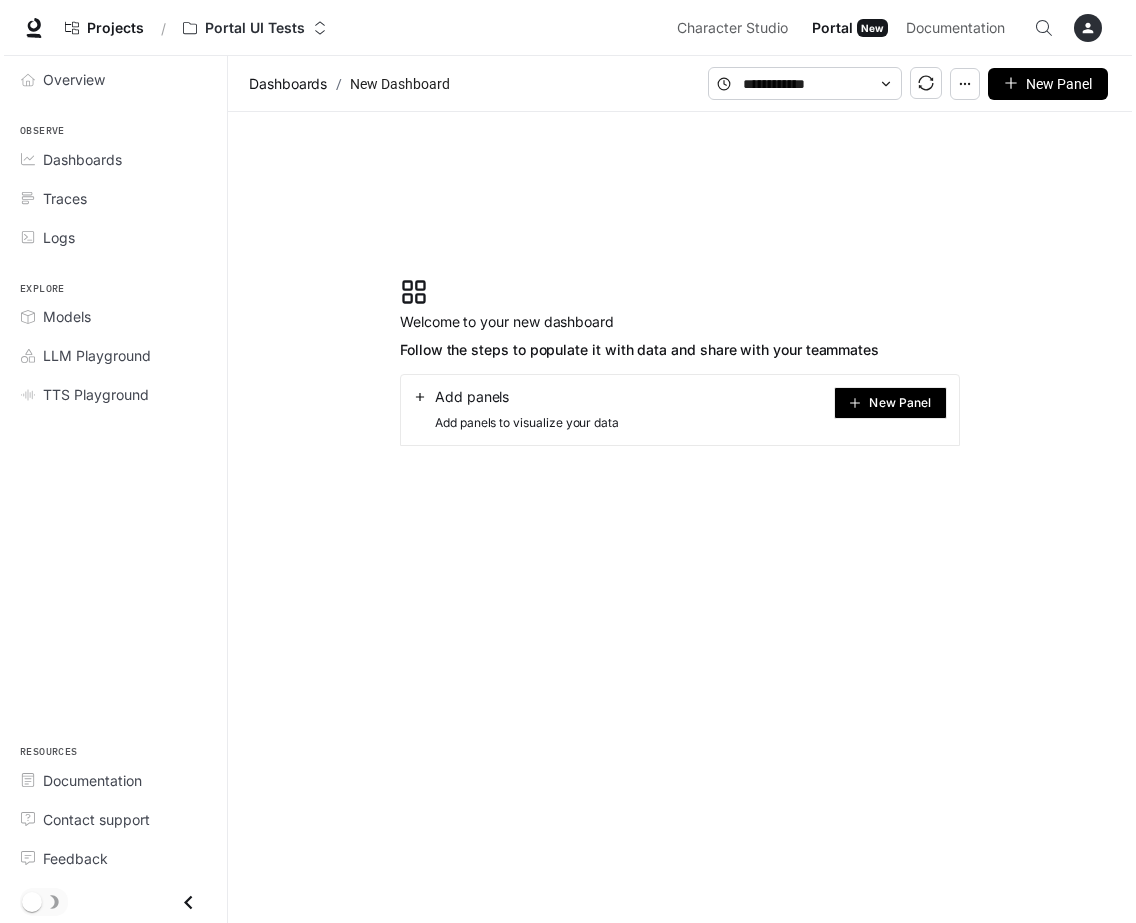 scroll, scrollTop: 0, scrollLeft: 0, axis: both 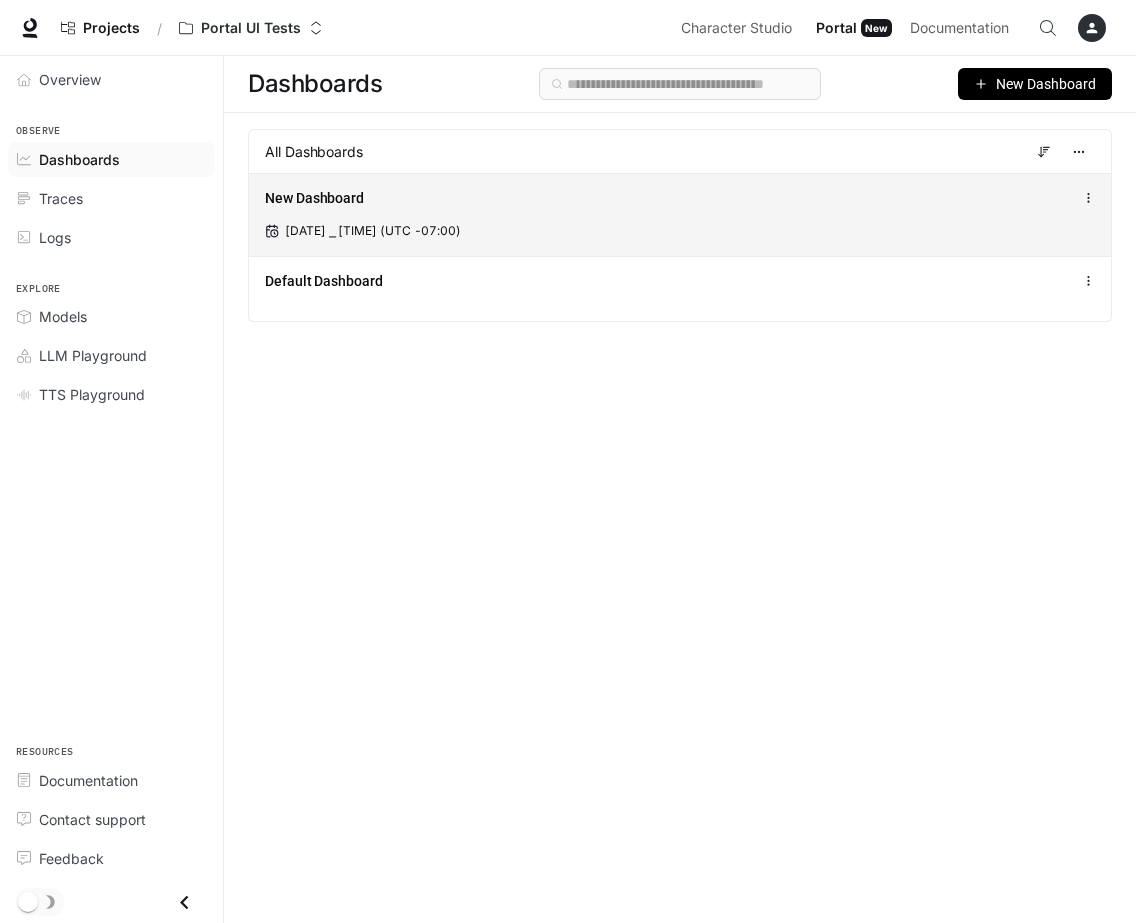 click on "New Dashboard [DATE] [TIME] (UTC -07:00)" at bounding box center (680, 214) 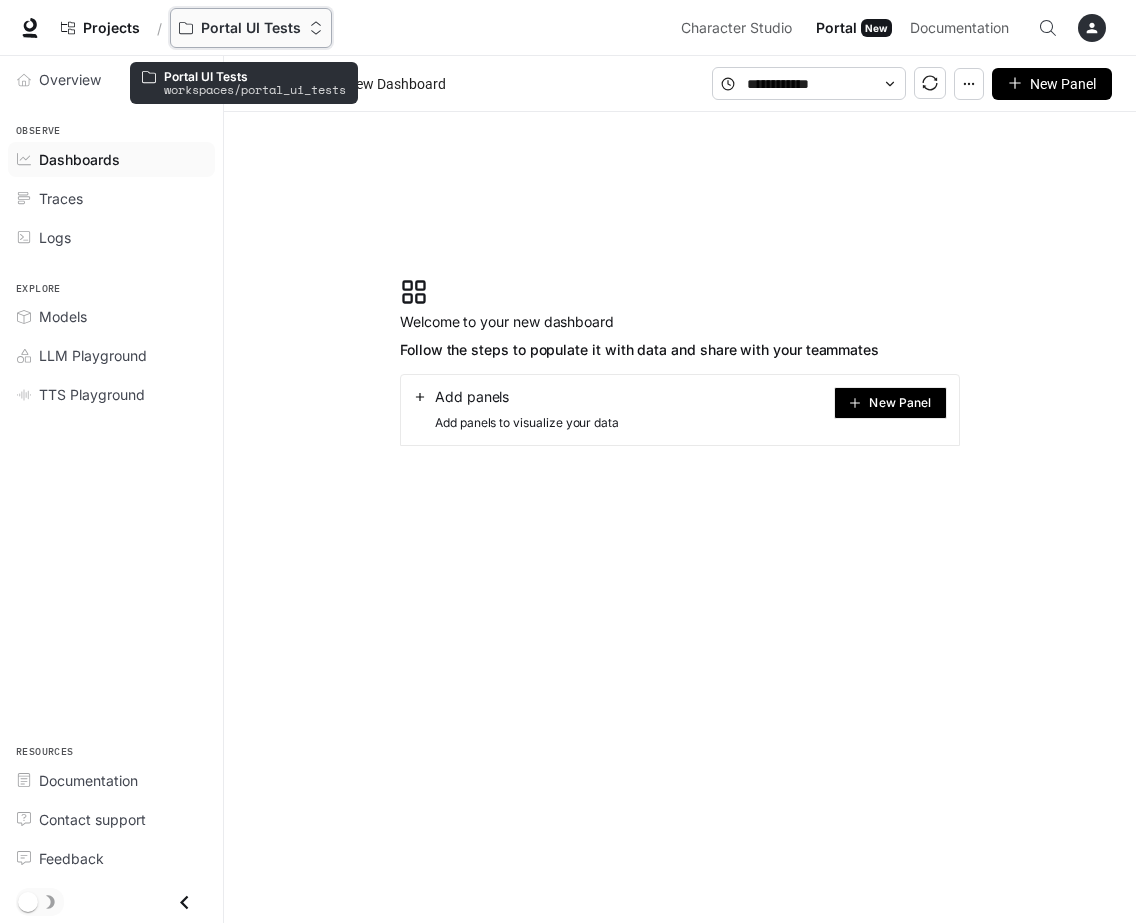 click on "Portal UI Tests" at bounding box center [251, 28] 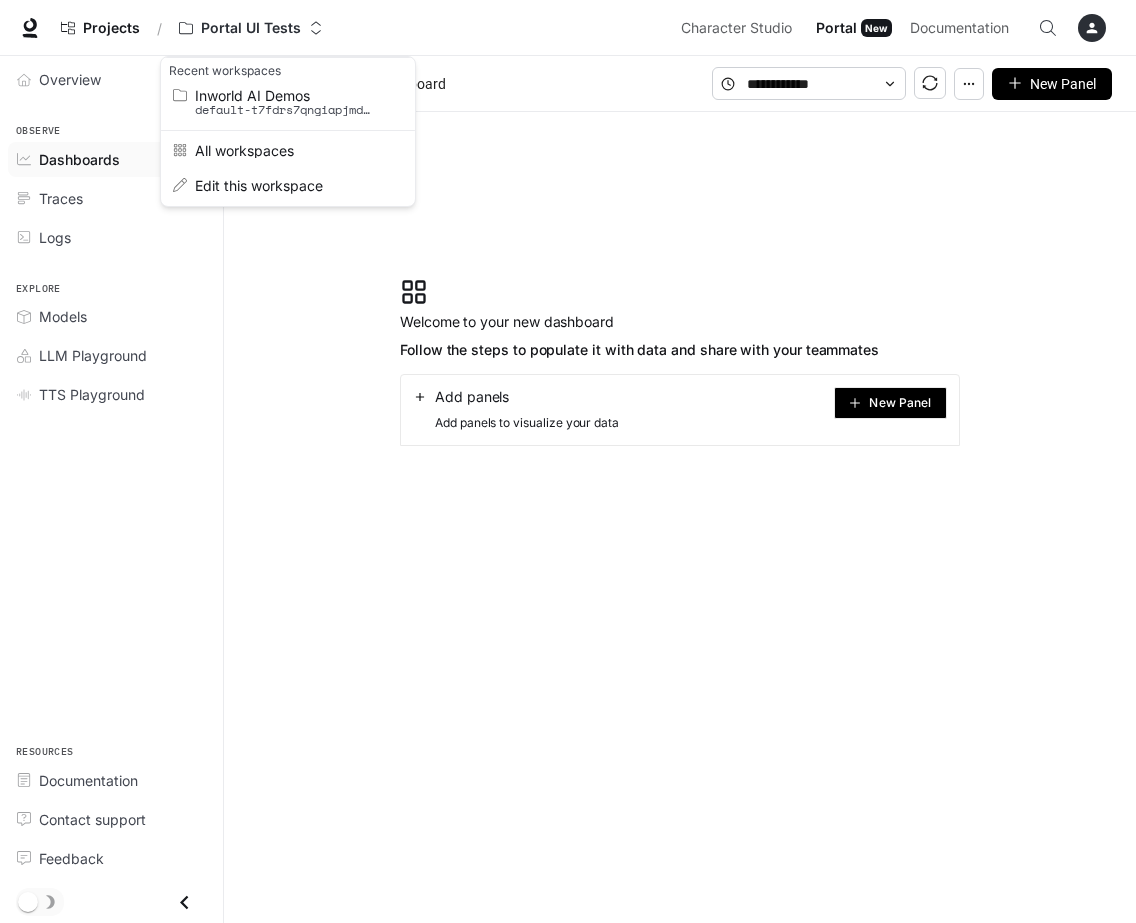 click at bounding box center [568, 461] 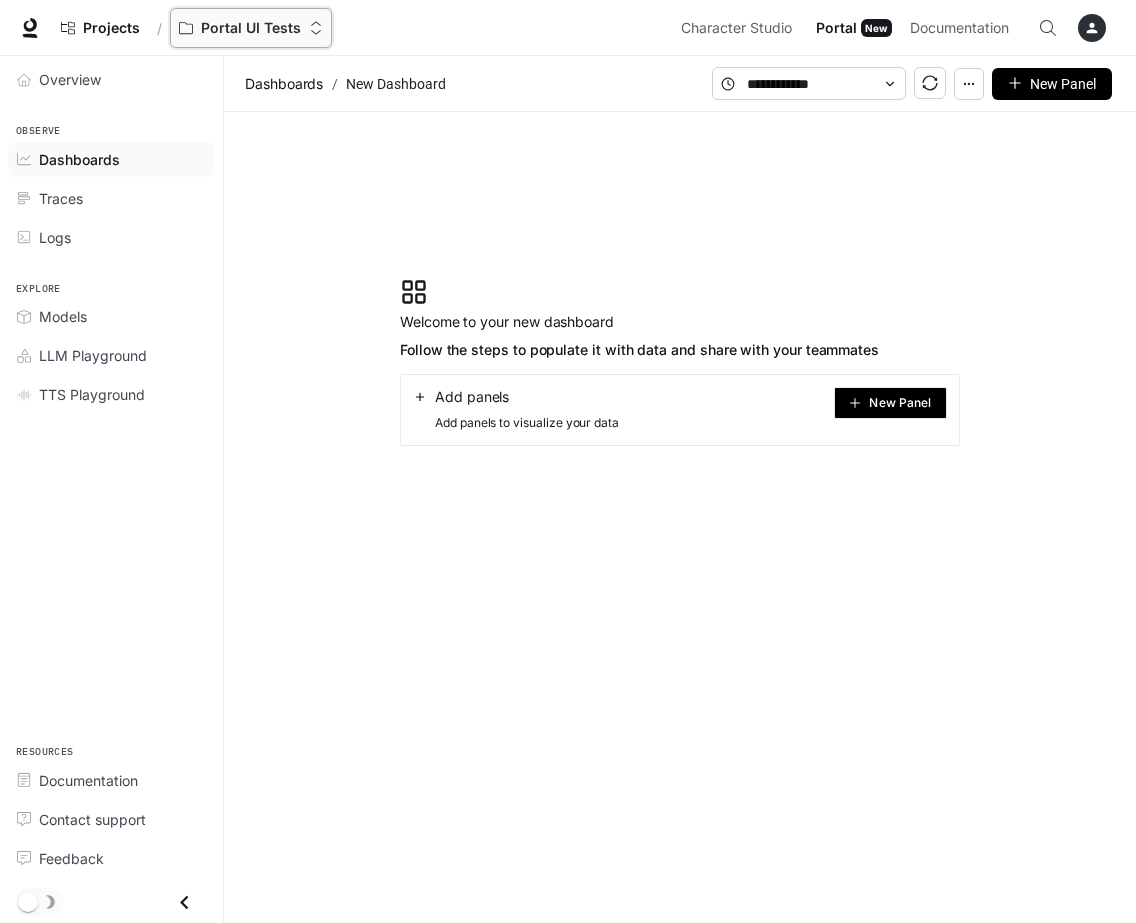 click on "Portal UI Tests" at bounding box center (251, 28) 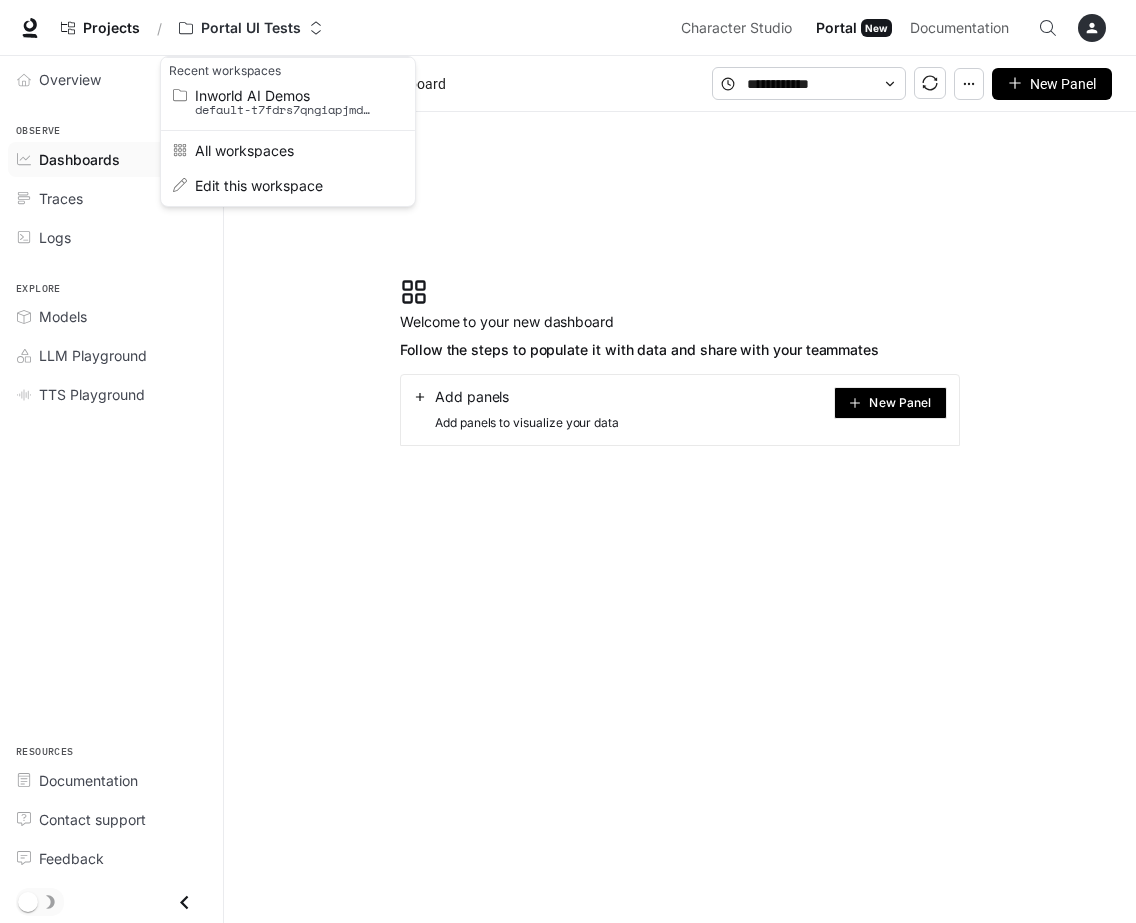 click at bounding box center [568, 461] 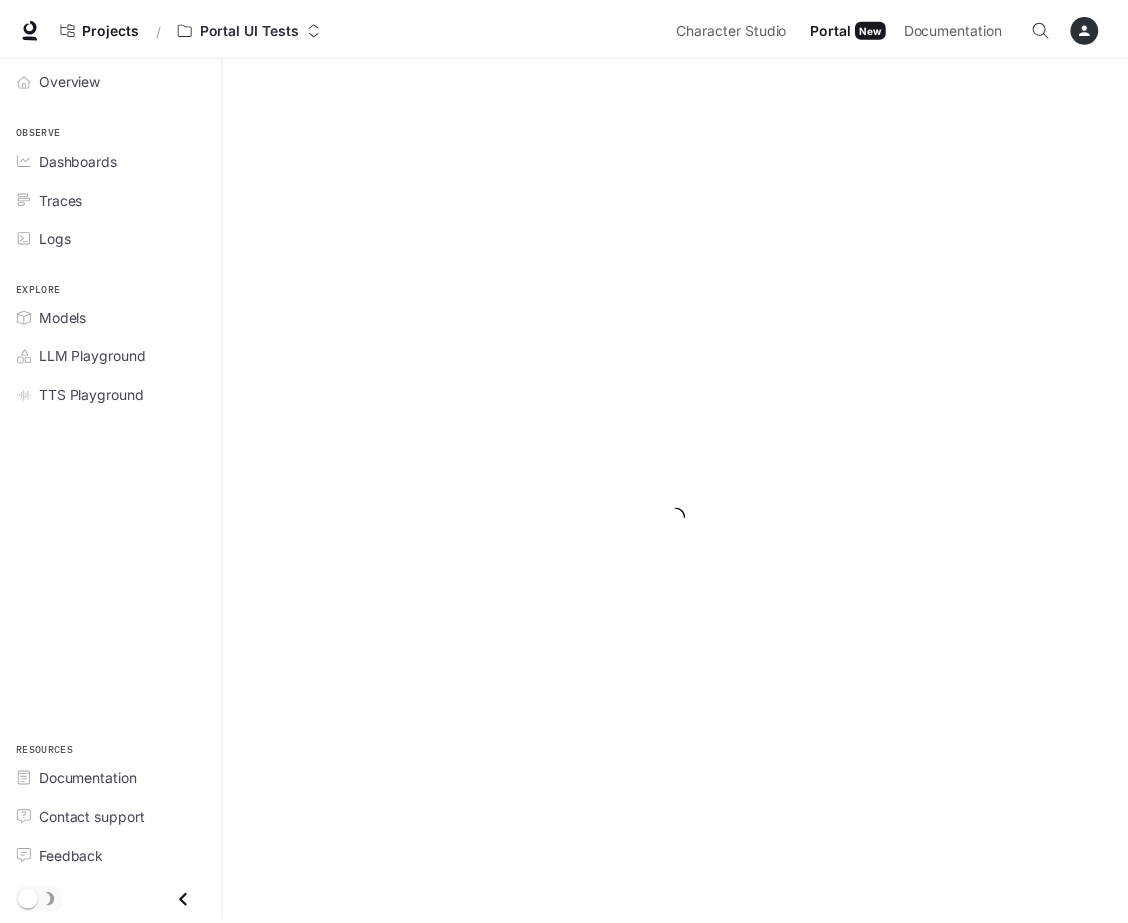 scroll, scrollTop: 0, scrollLeft: 0, axis: both 